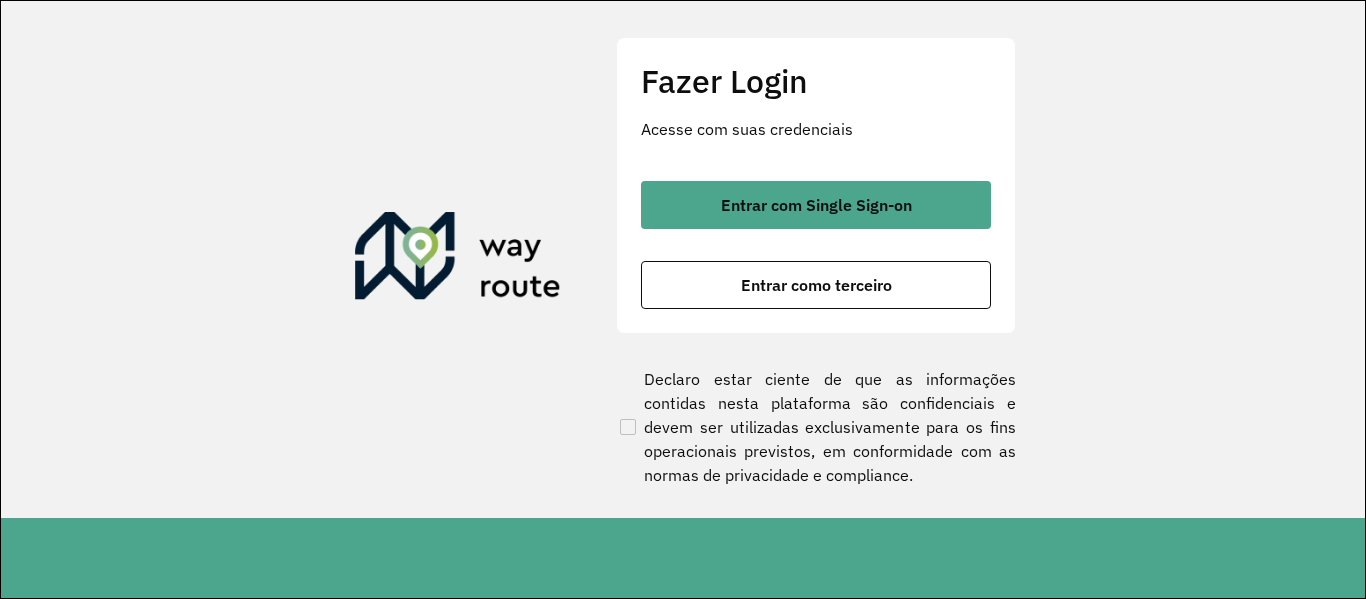 scroll, scrollTop: 0, scrollLeft: 0, axis: both 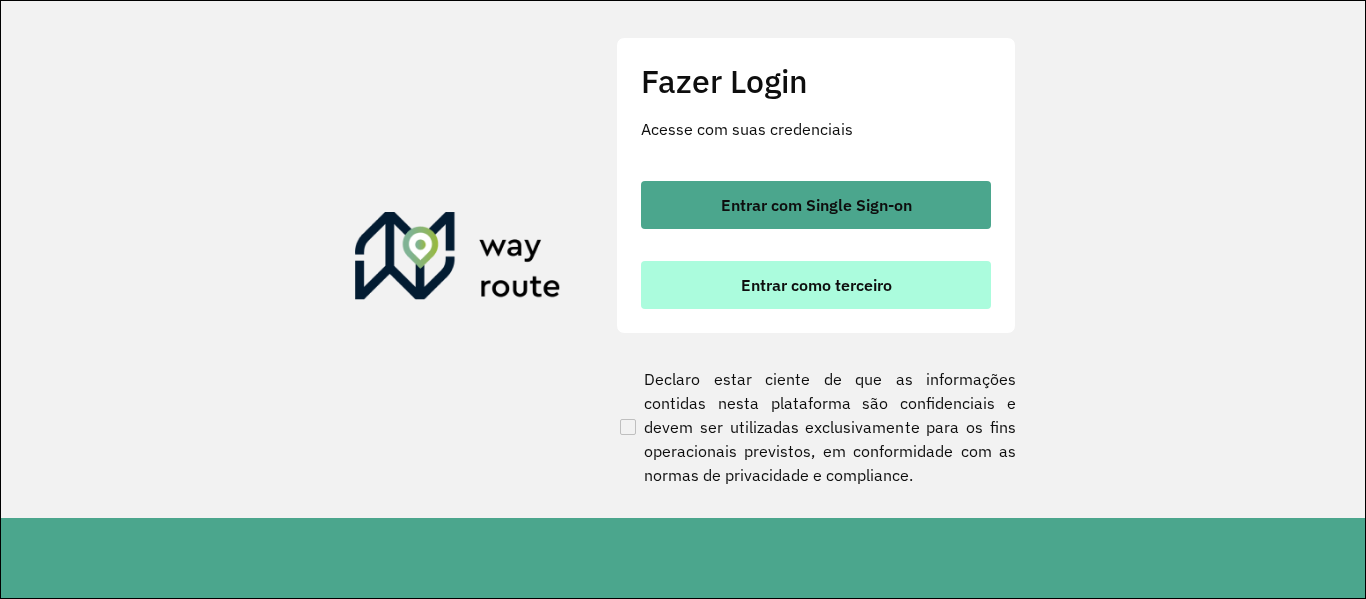 click on "Entrar como terceiro" at bounding box center (816, 285) 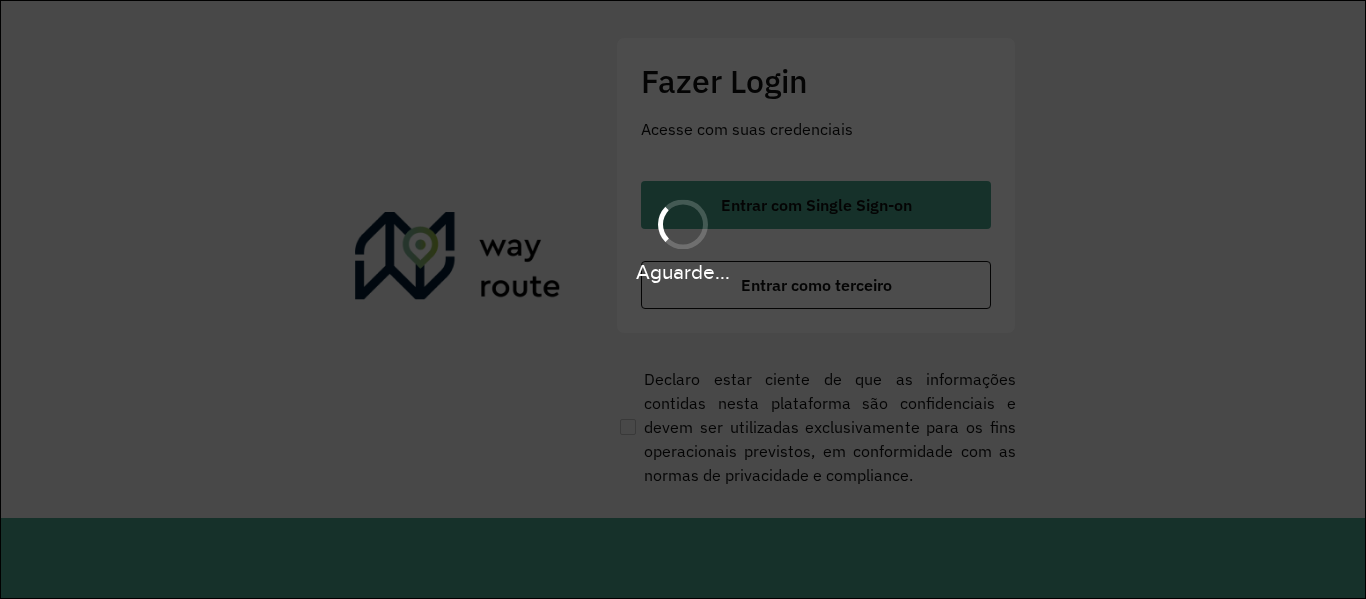 scroll, scrollTop: 0, scrollLeft: 0, axis: both 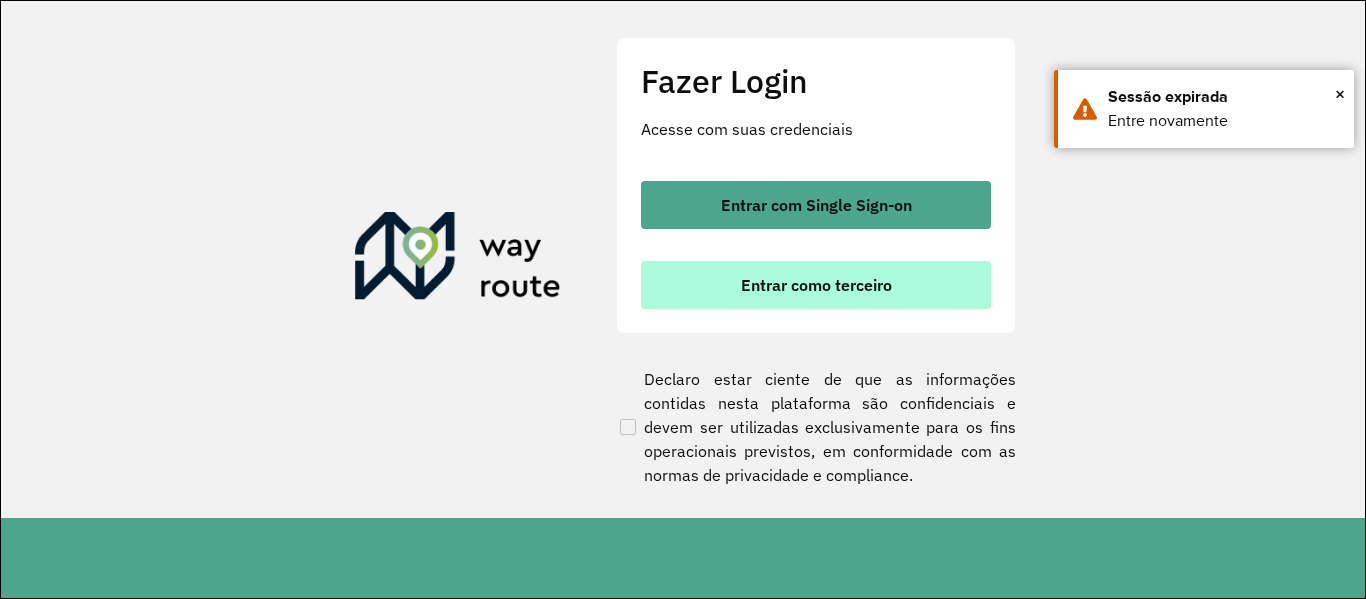 click on "Entrar como terceiro" at bounding box center (816, 285) 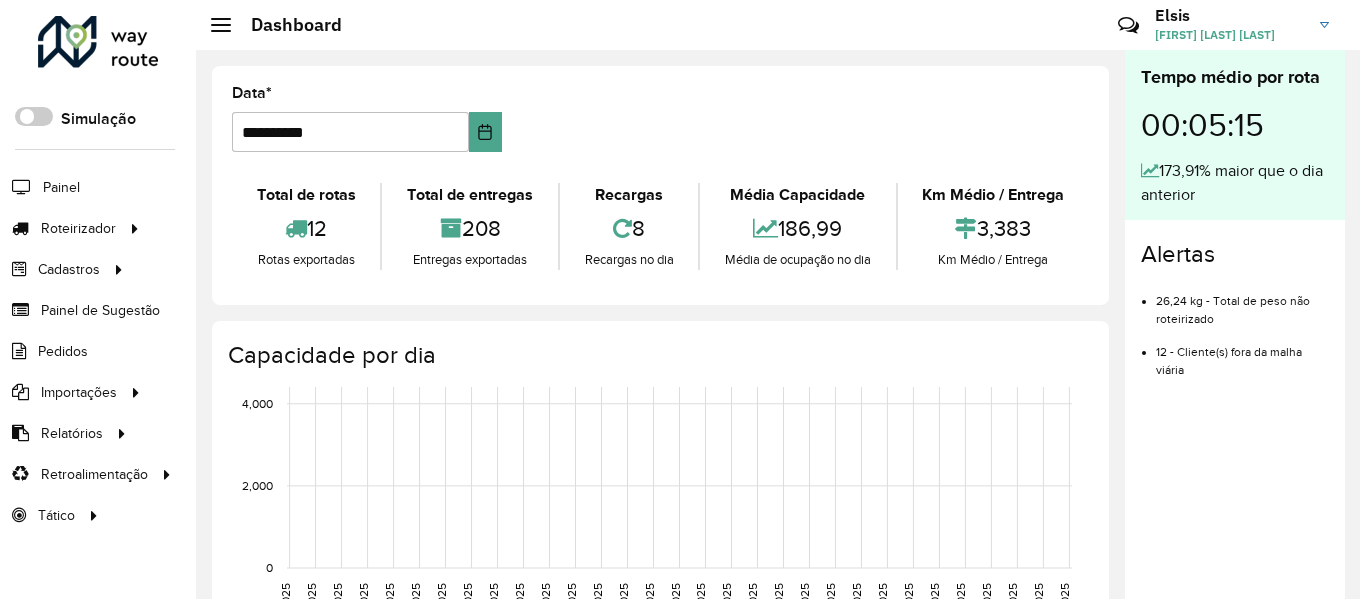 scroll, scrollTop: 0, scrollLeft: 0, axis: both 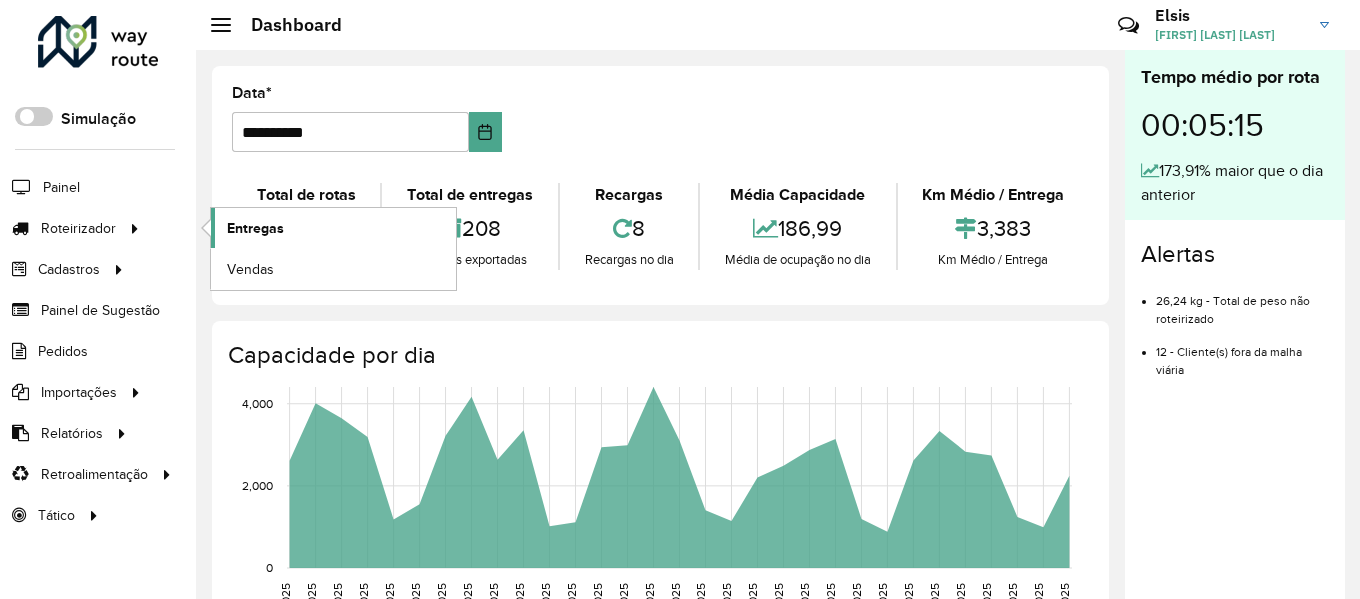 click on "Entregas" 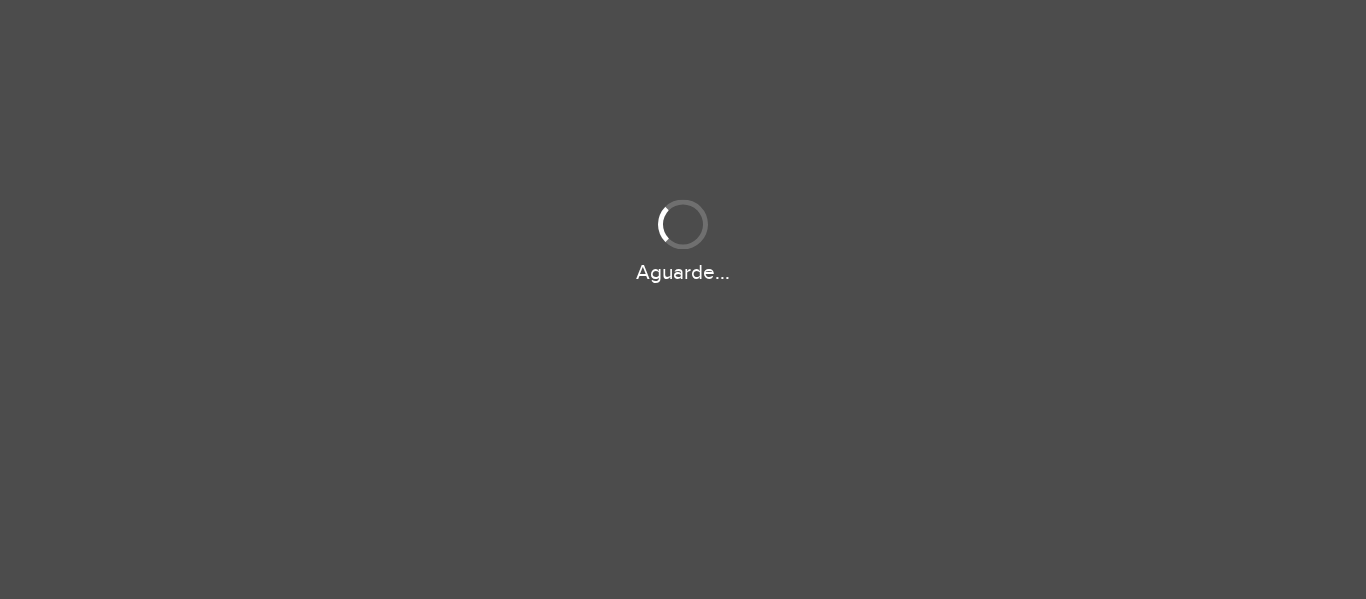 scroll, scrollTop: 0, scrollLeft: 0, axis: both 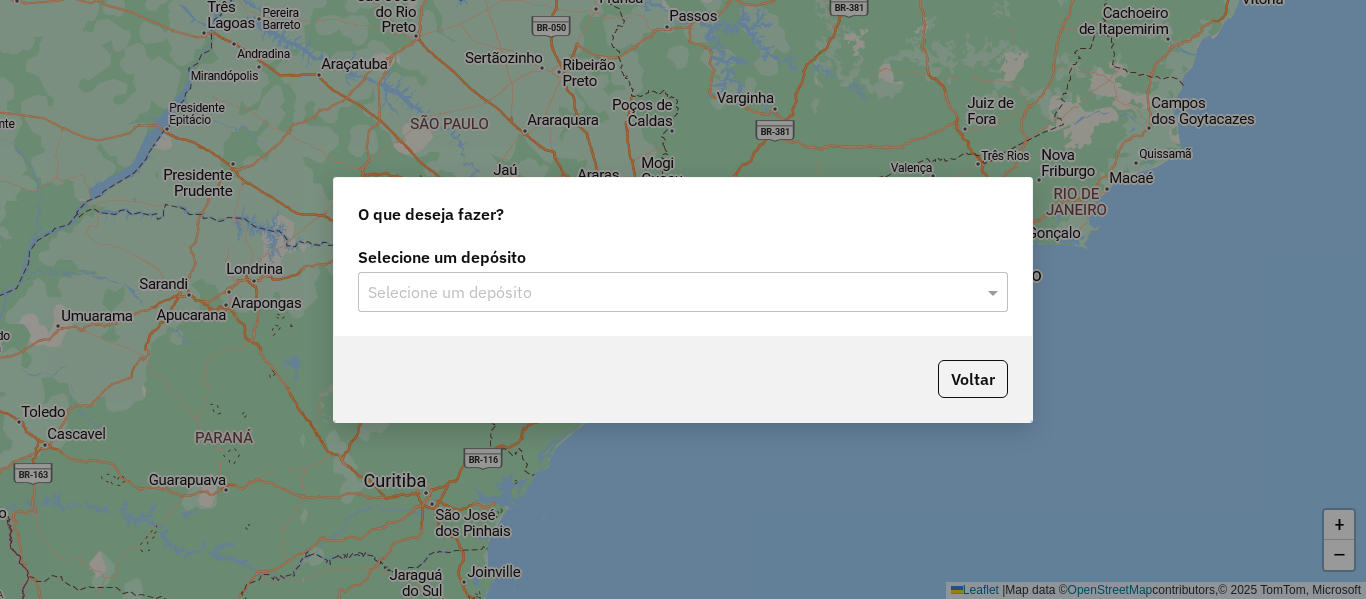 click 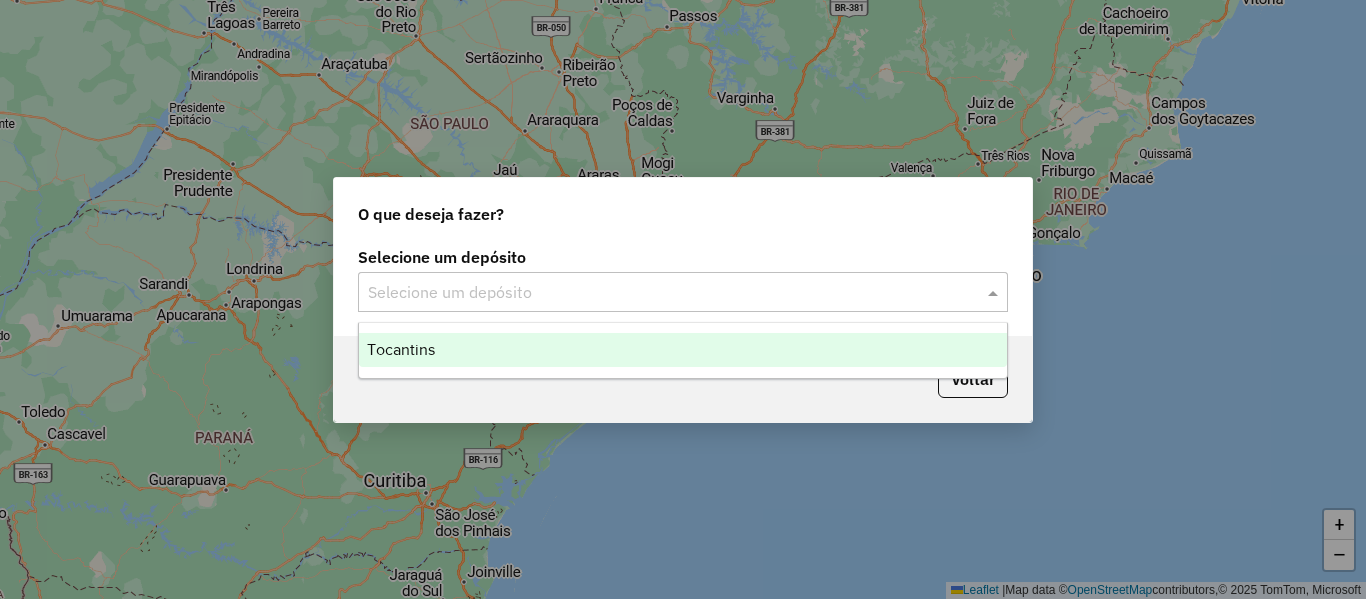 click on "Tocantins" at bounding box center (683, 350) 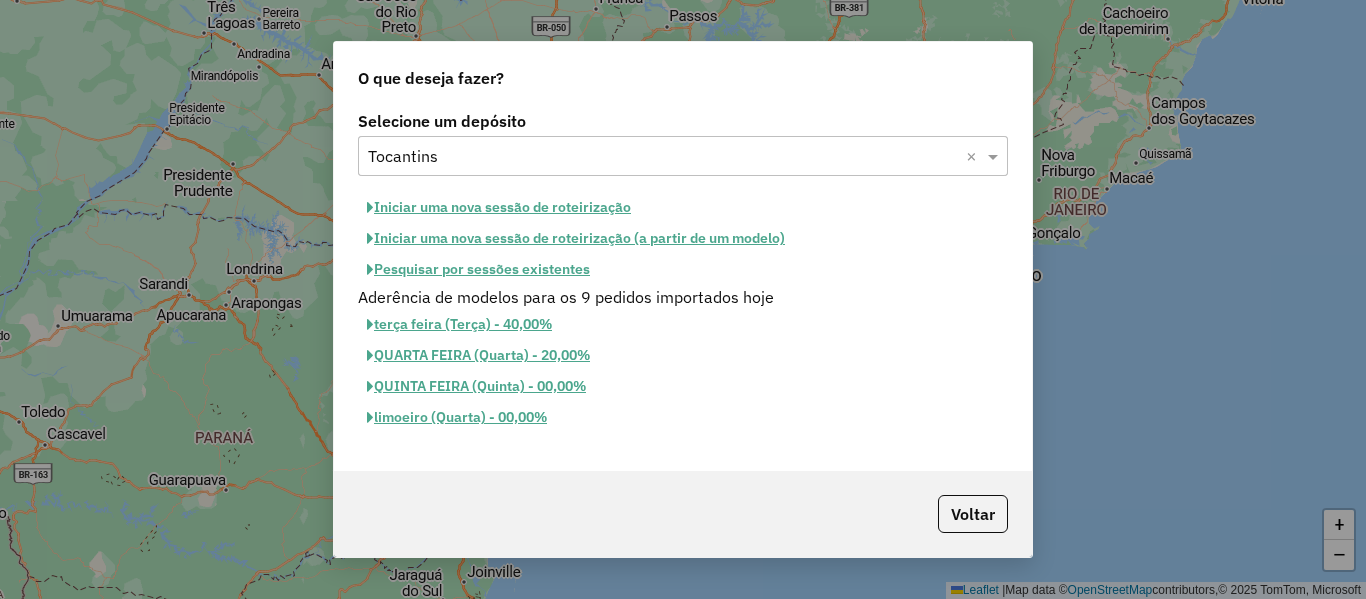 click on "Pesquisar por sessões existentes" 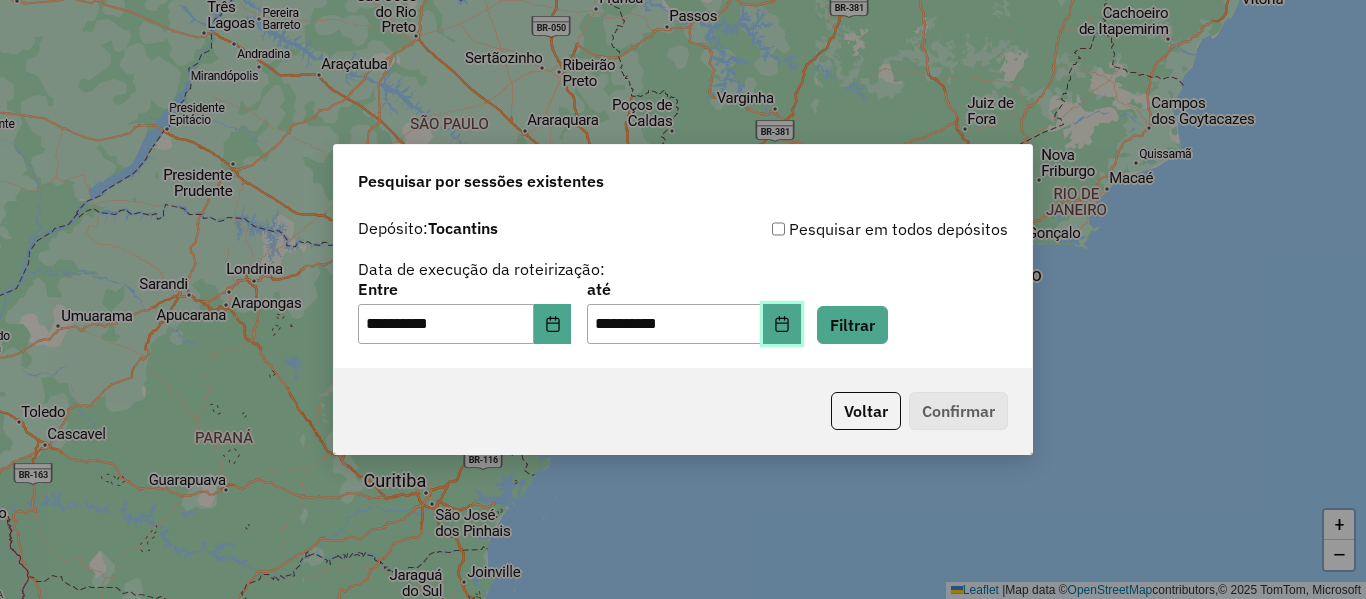 click at bounding box center [782, 324] 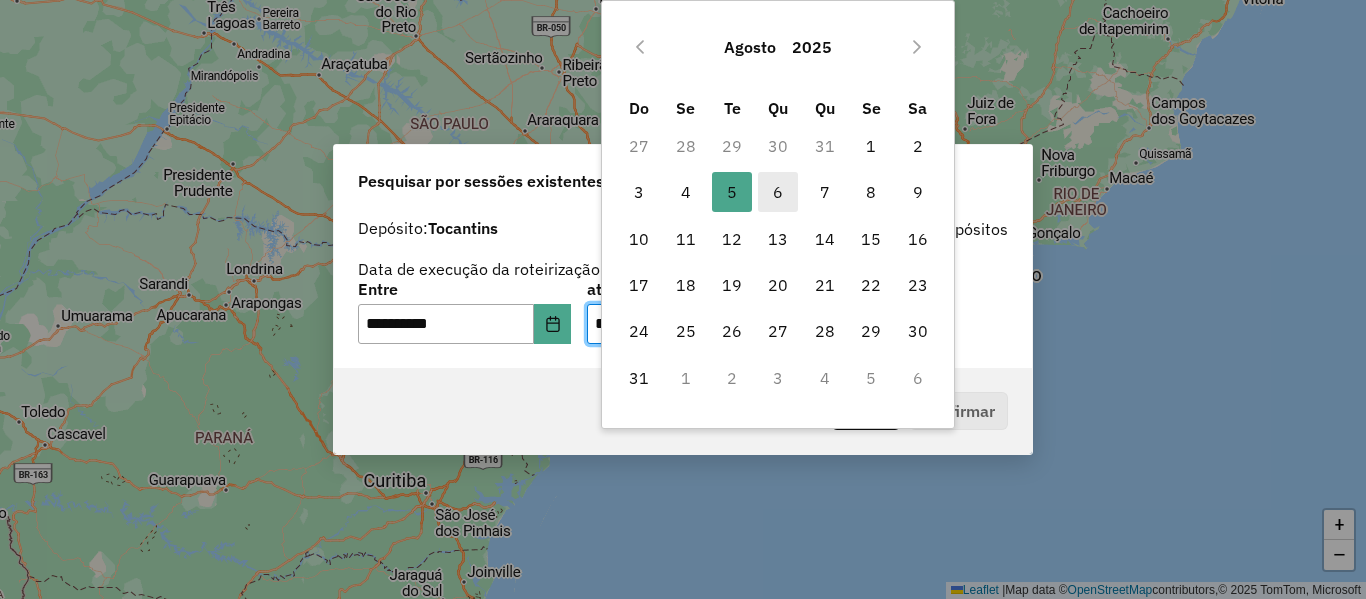 click on "6" at bounding box center [778, 192] 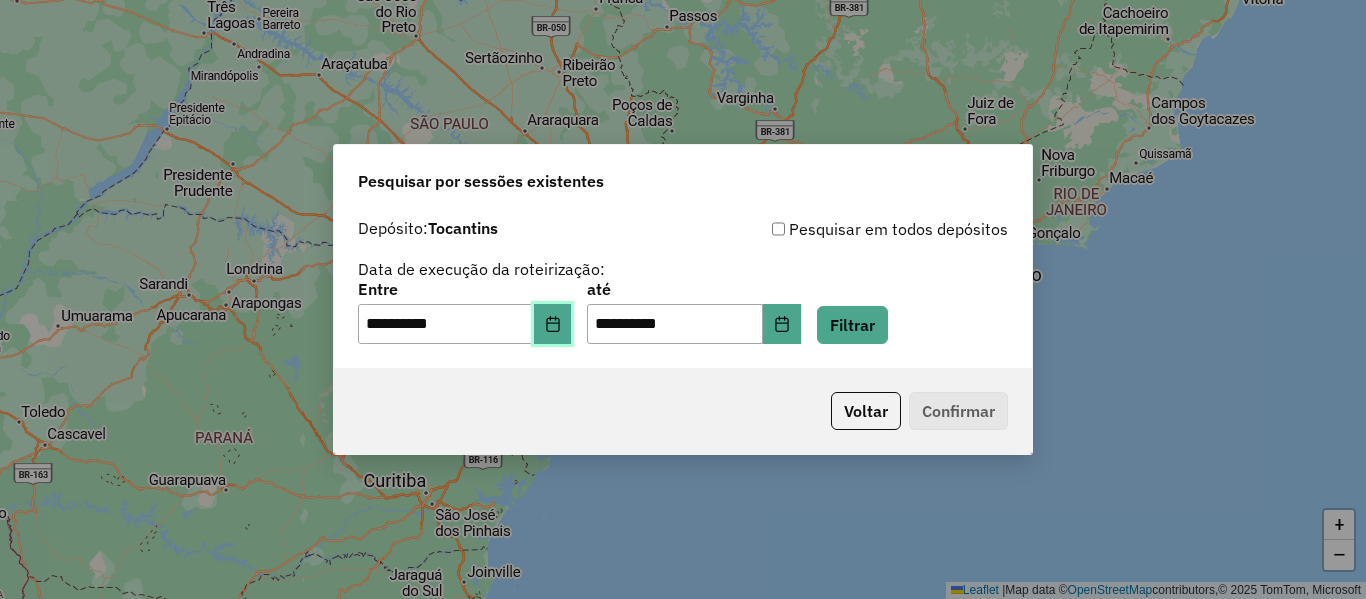 click at bounding box center [553, 324] 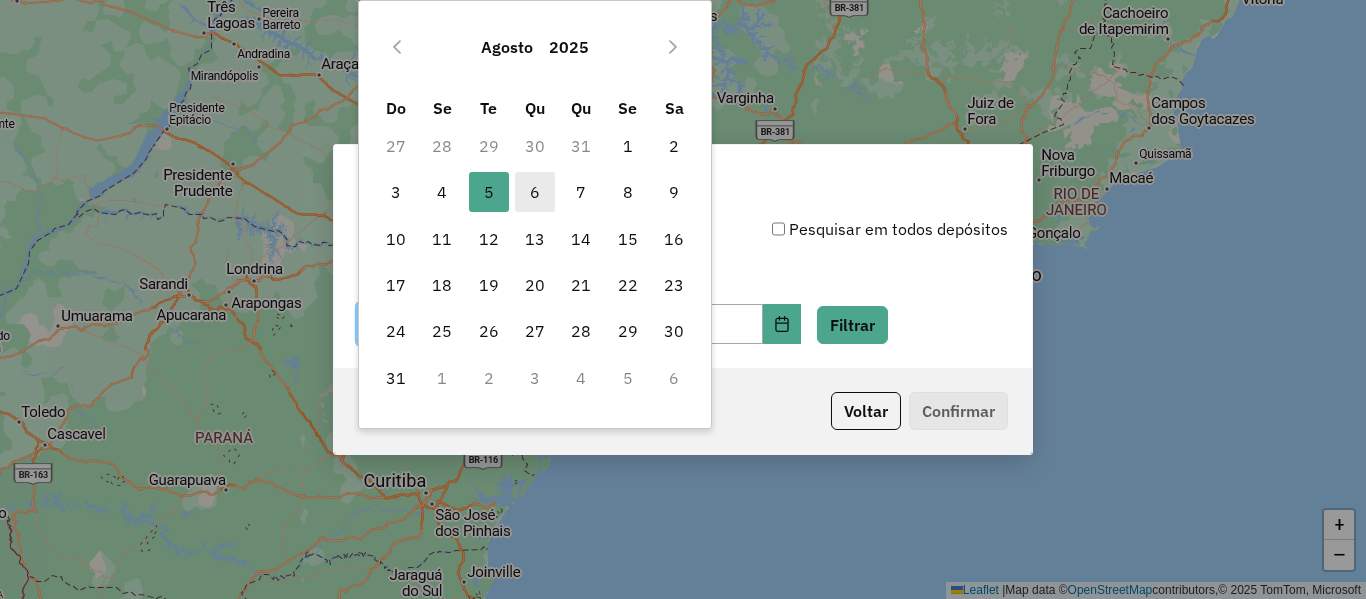 click on "6" at bounding box center (535, 192) 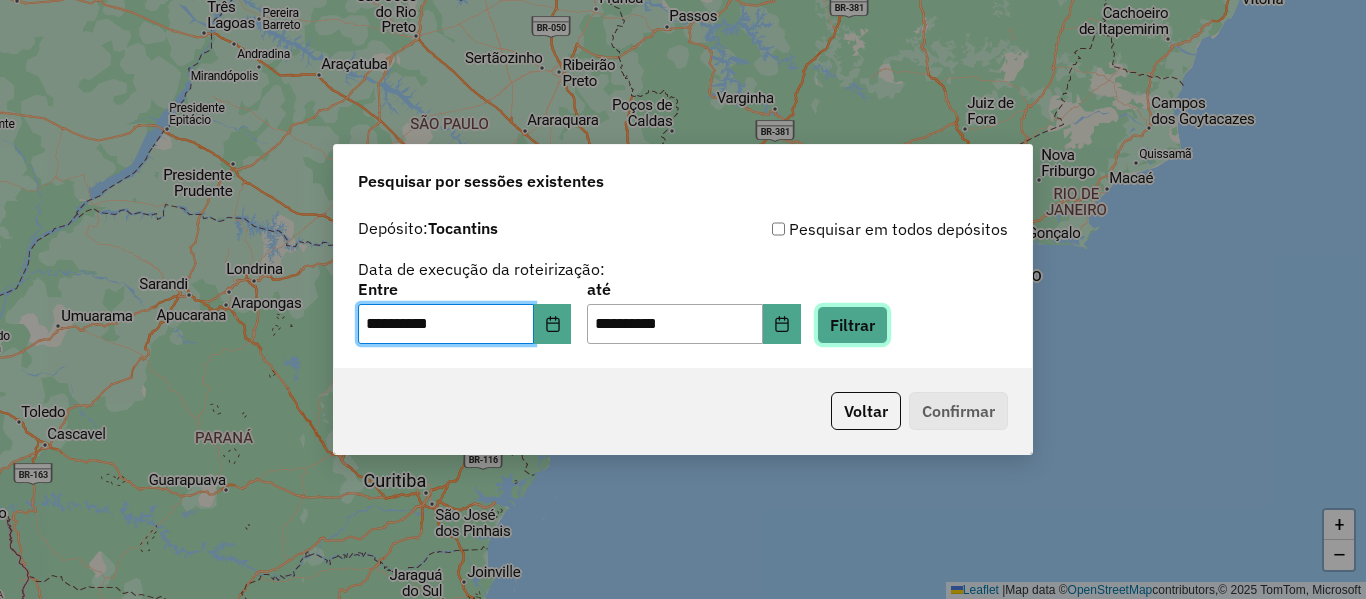 click on "Filtrar" 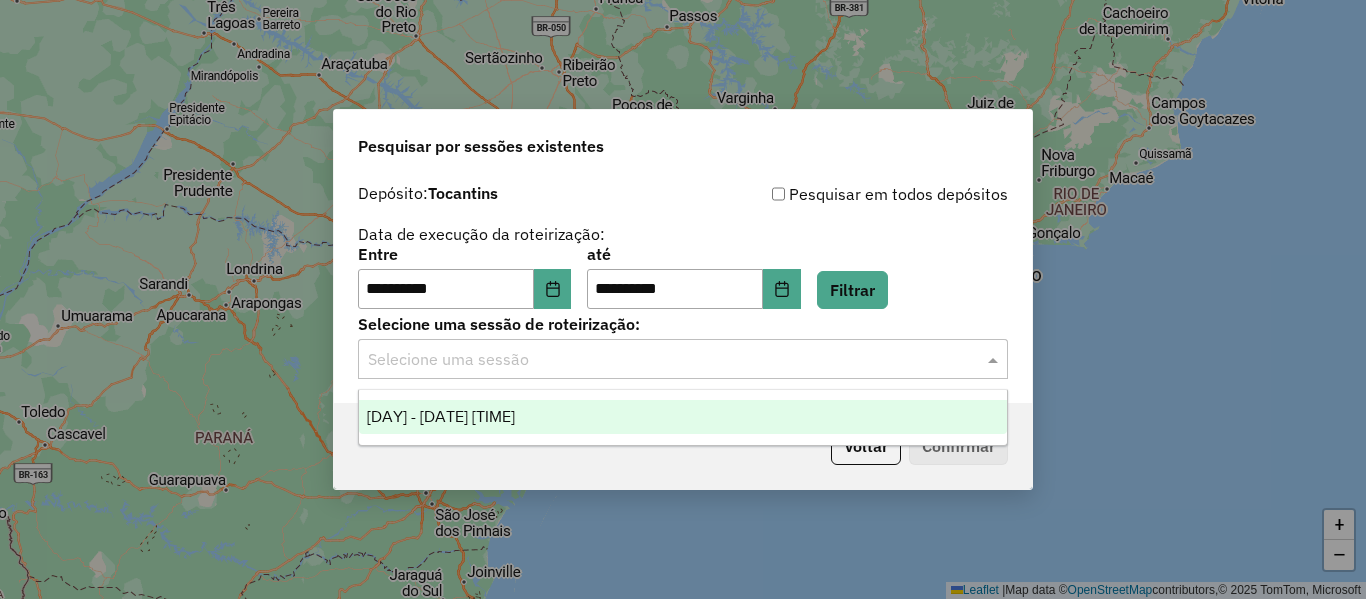 click 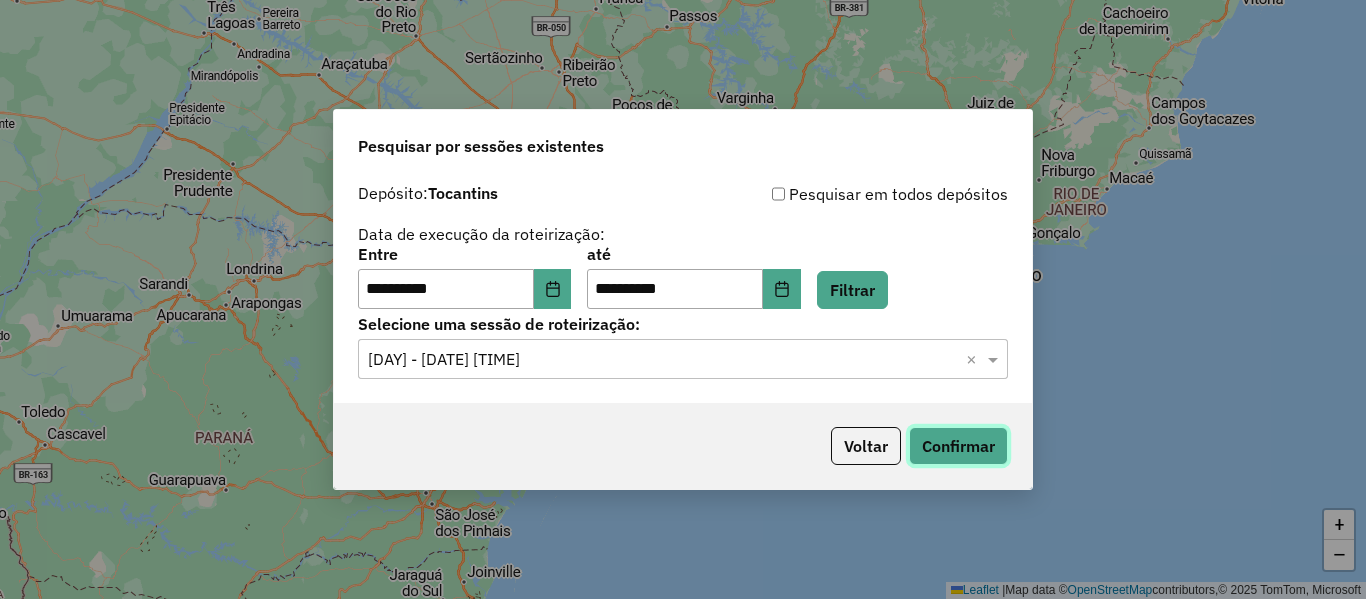 click on "Confirmar" 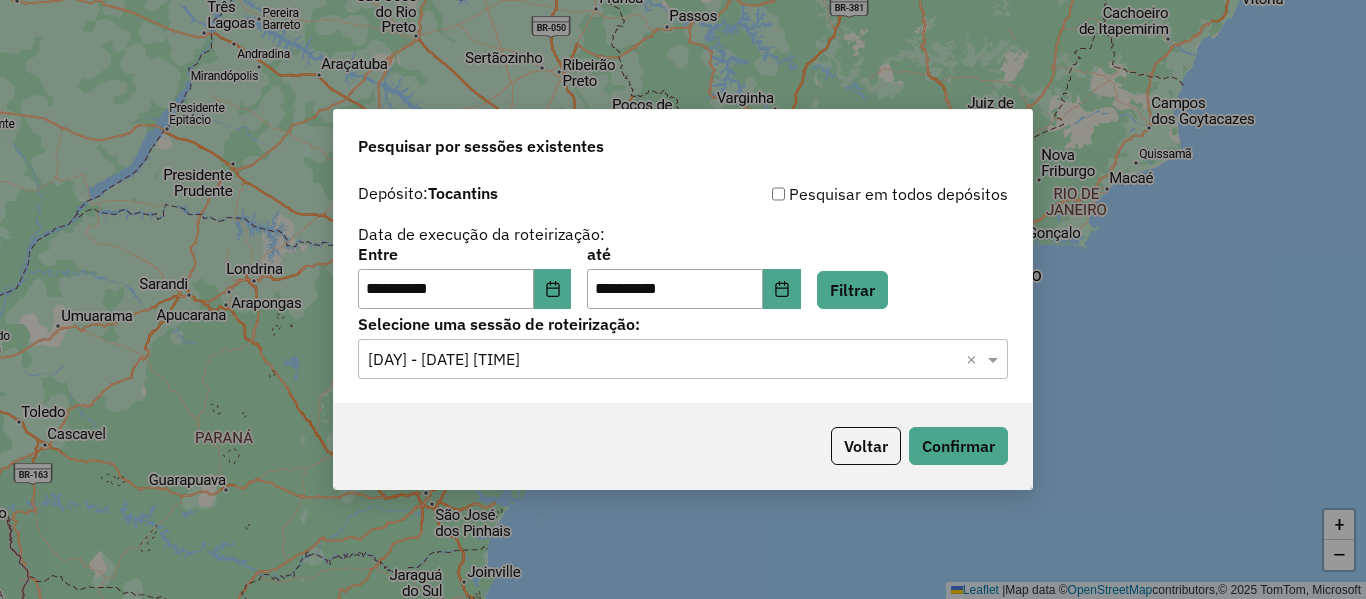 click on "Pesquisar em todos depósitos" 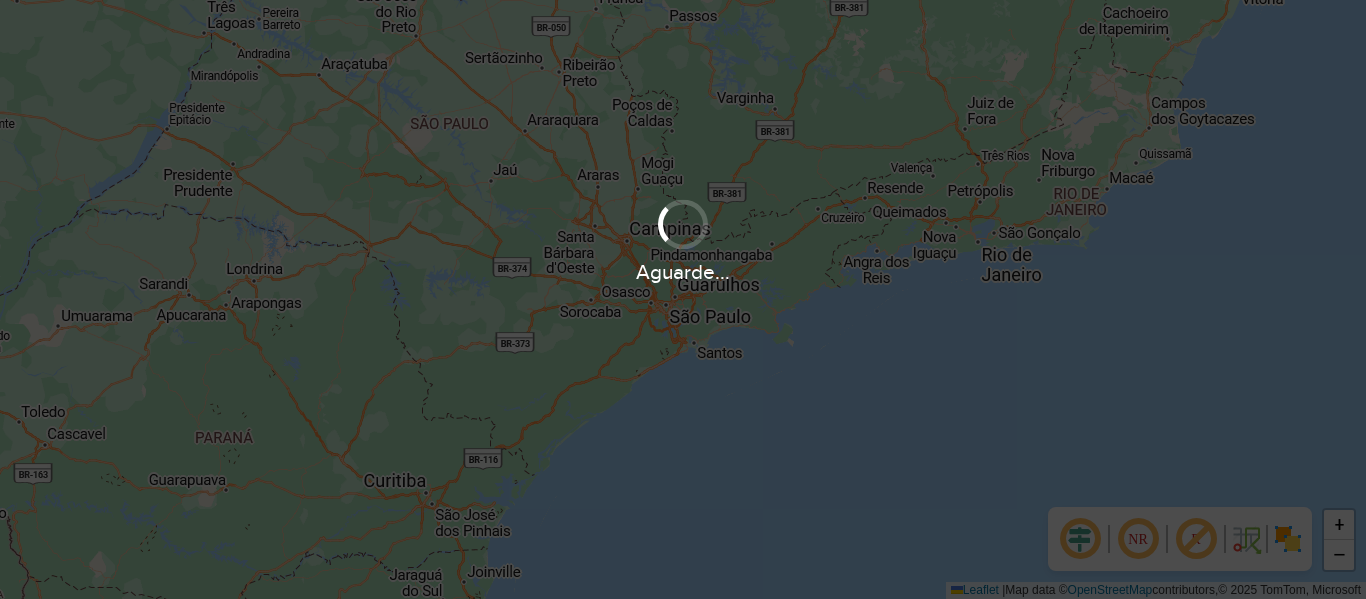 scroll, scrollTop: 0, scrollLeft: 0, axis: both 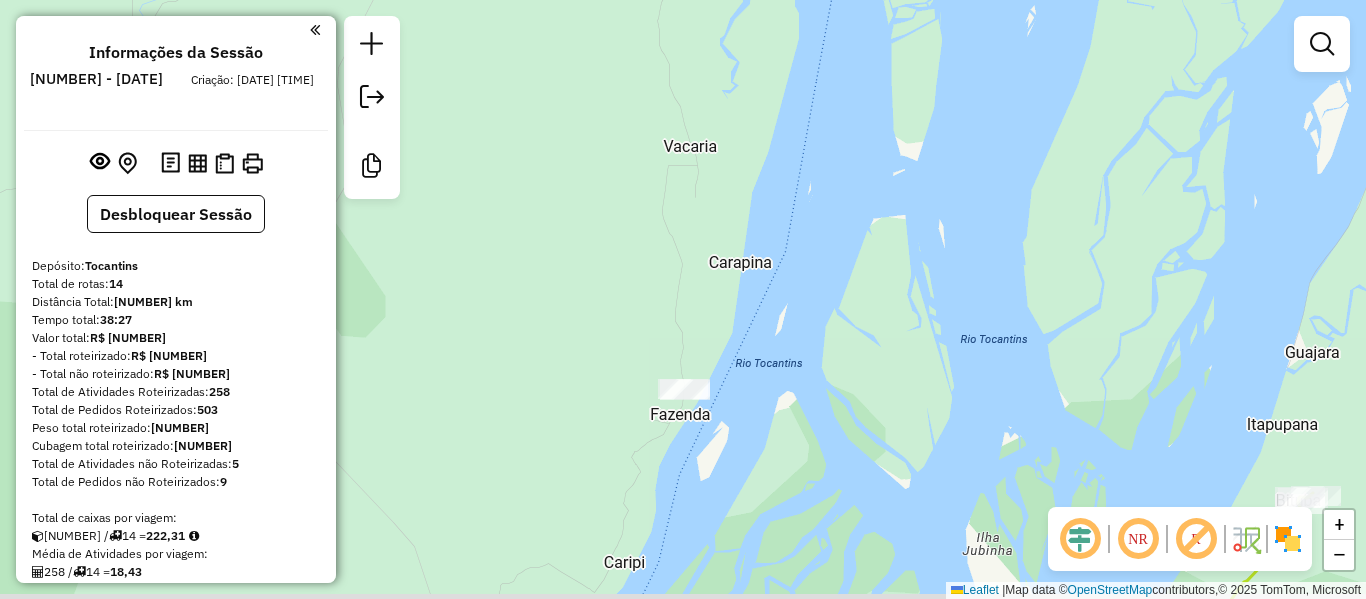 drag, startPoint x: 692, startPoint y: 423, endPoint x: 768, endPoint y: 385, distance: 84.97058 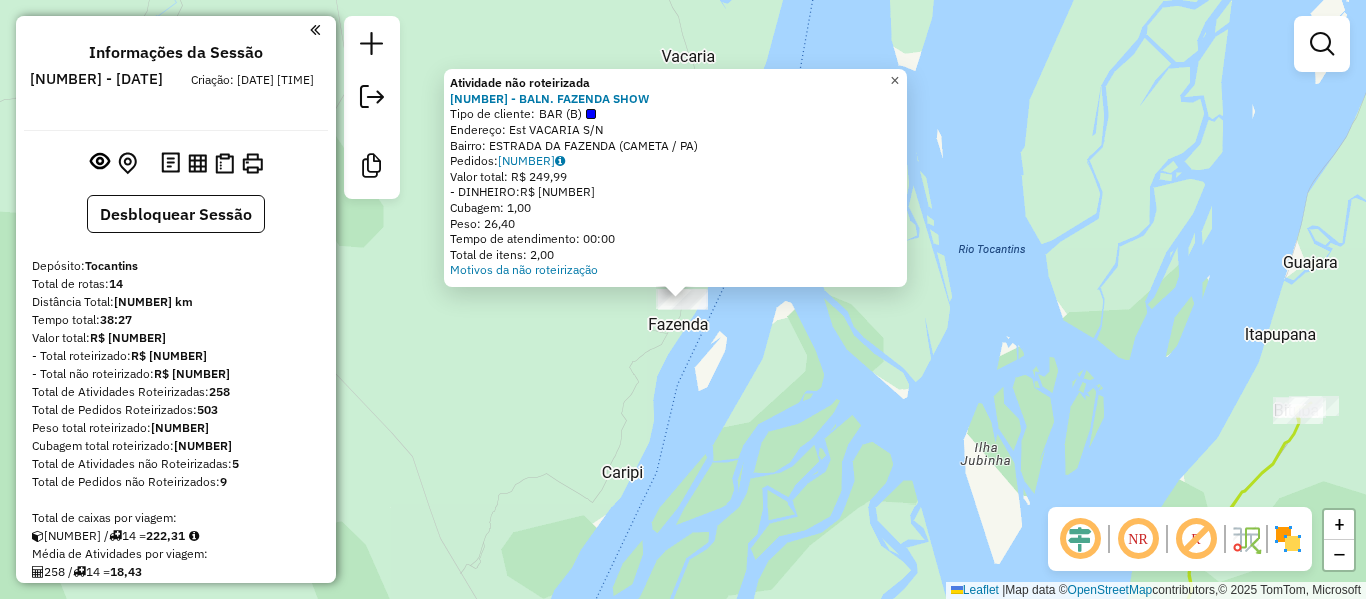 click on "×" 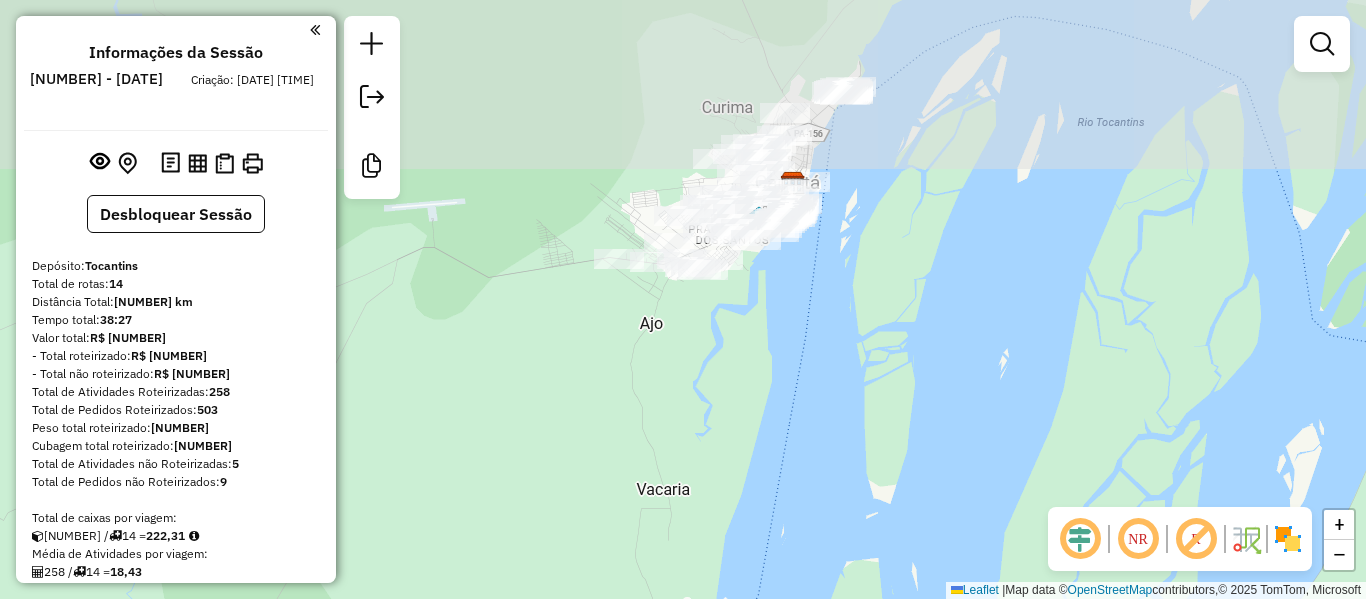 drag, startPoint x: 705, startPoint y: 256, endPoint x: 685, endPoint y: 600, distance: 344.5809 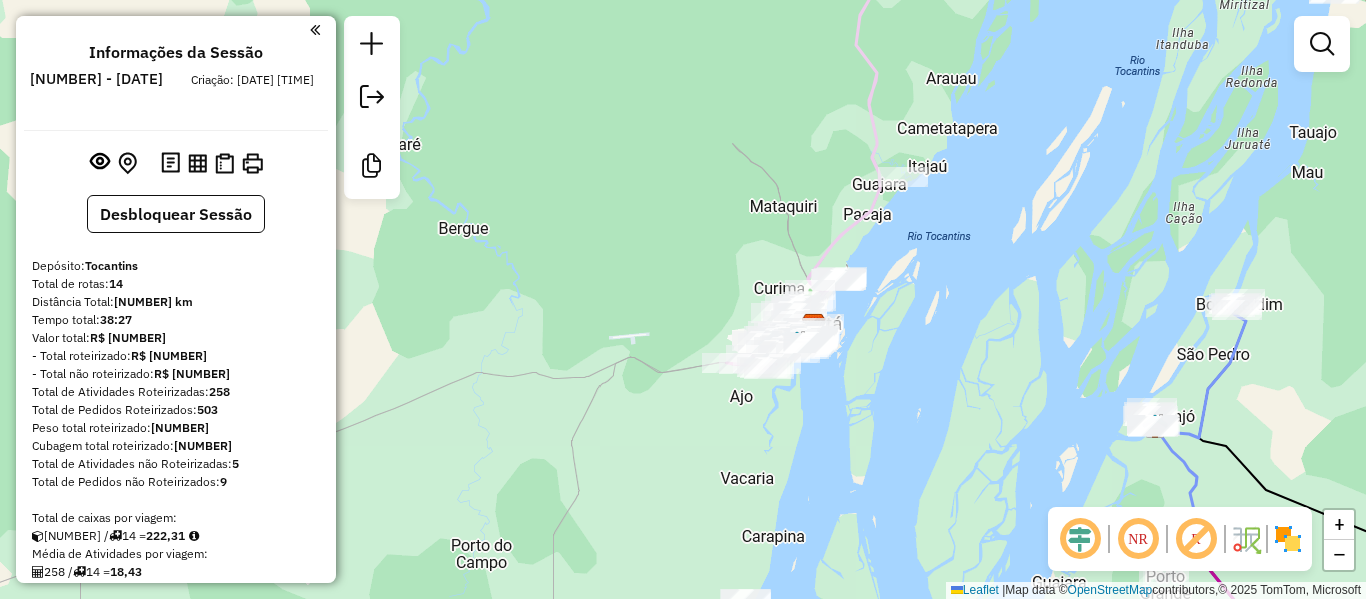 drag, startPoint x: 890, startPoint y: 235, endPoint x: 840, endPoint y: 310, distance: 90.13878 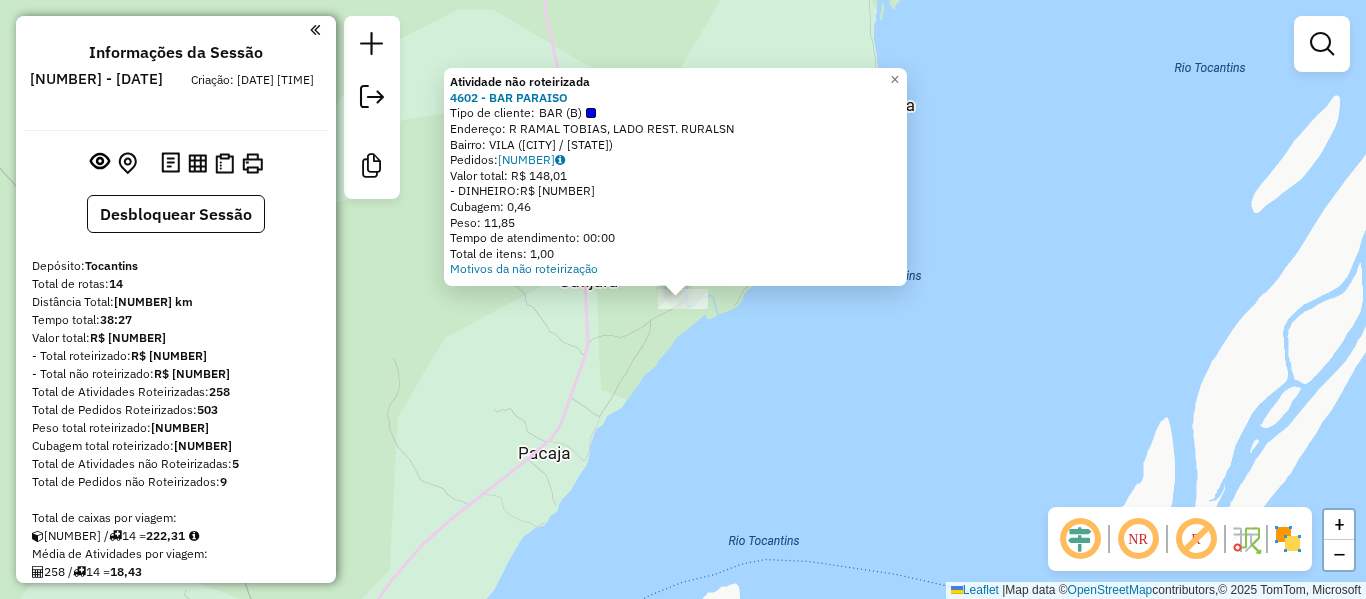 click on "Atividade não roteirizada [NUMBER] - BAR PARAISO Tipo de cliente: BAR (B) Endereço: R RAMAL TOBIAS, LADO REST. RURALSN Bairro: VILA ([CITY] / [STATE]) Pedidos: [NUMBER] Valor total: R$ [NUMBER] - DINHEIRO: R$ [NUMBER] Cubagem: [NUMBER] Peso: [NUMBER] Tempo de atendimento: [TIME] Total de itens: [NUMBER] Motivos da não roteirização × Janela de atendimento Grade de atendimento Capacidade Transportadoras Veículos Cliente Pedidos Rotas Selecione os dias de semana para filtrar as janelas de atendimento Seg Ter Qua Qui Sex Sáb Dom Informe o período da janela de atendimento: De: Até: Filtrar exatamente a janela do cliente Considerar janela de atendimento padrão Selecione os dias de semana para filtrar as grades de atendimento Seg Ter Qua Qui Sex Sáb Dom Considerar clientes sem dia de atendimento cadastrado Clientes fora do dia de atendimento selecionado Filtrar as atividades entre os valores definidos abaixo: Peso mínimo: Peso máximo: Cubagem mínima: De: De:" 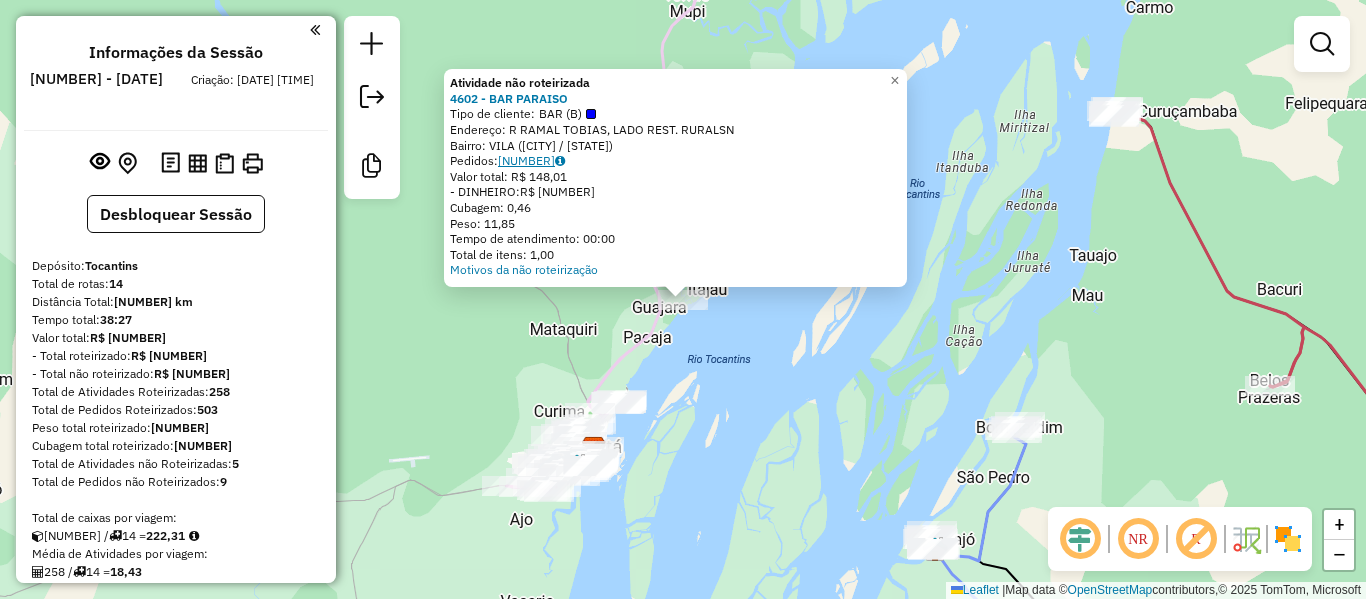 click 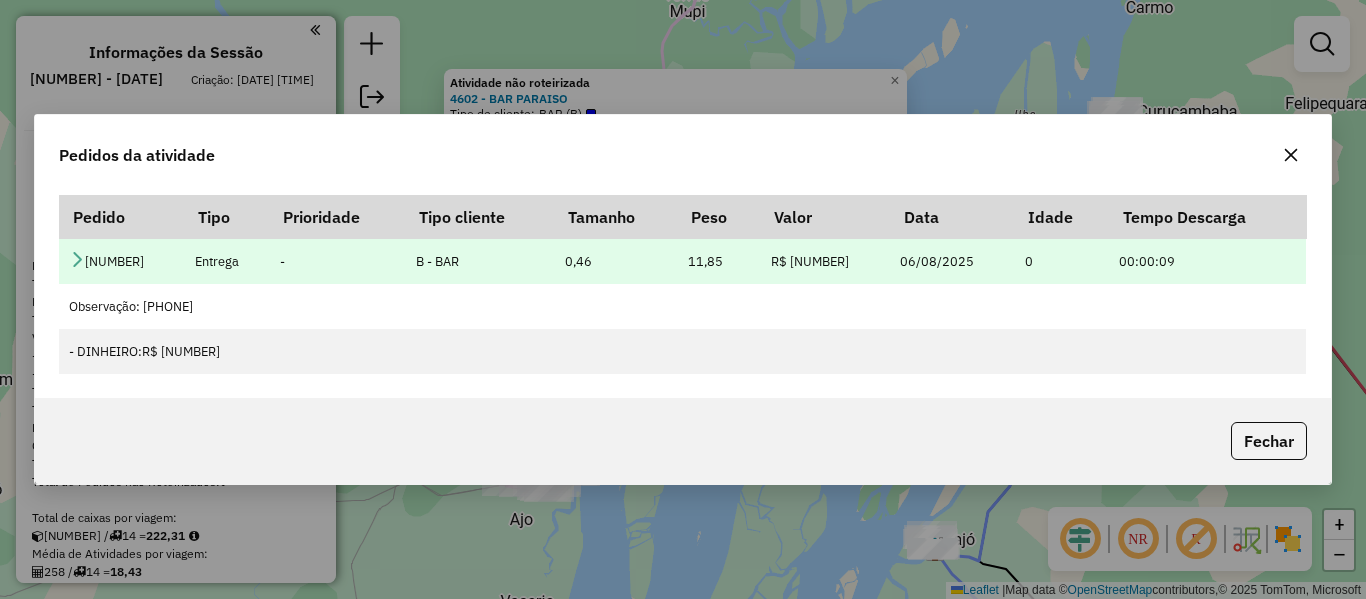 click on "[NUMBER]" at bounding box center [121, 261] 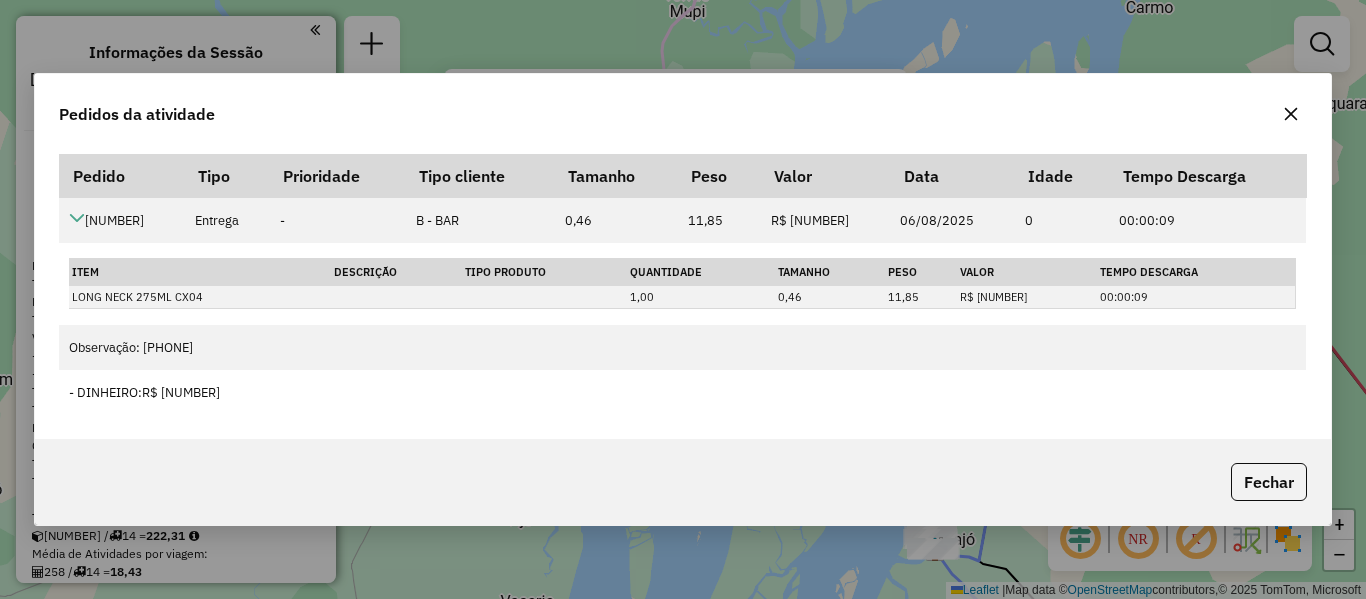 click 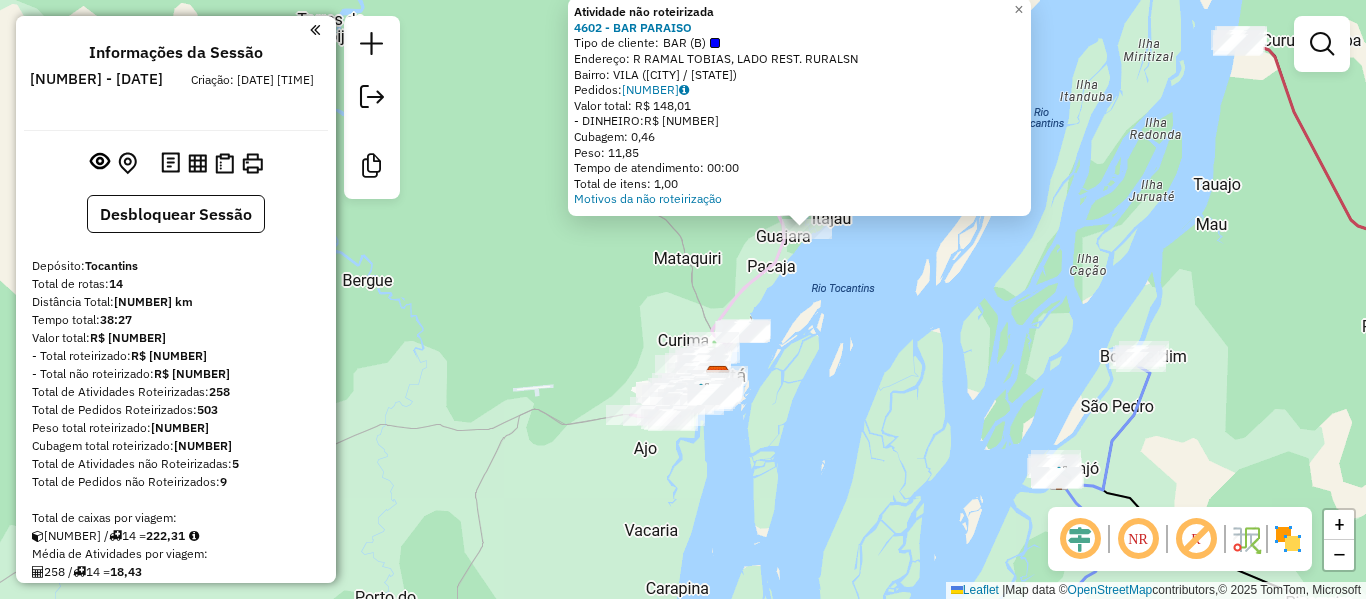 drag, startPoint x: 453, startPoint y: 368, endPoint x: 589, endPoint y: 288, distance: 157.78467 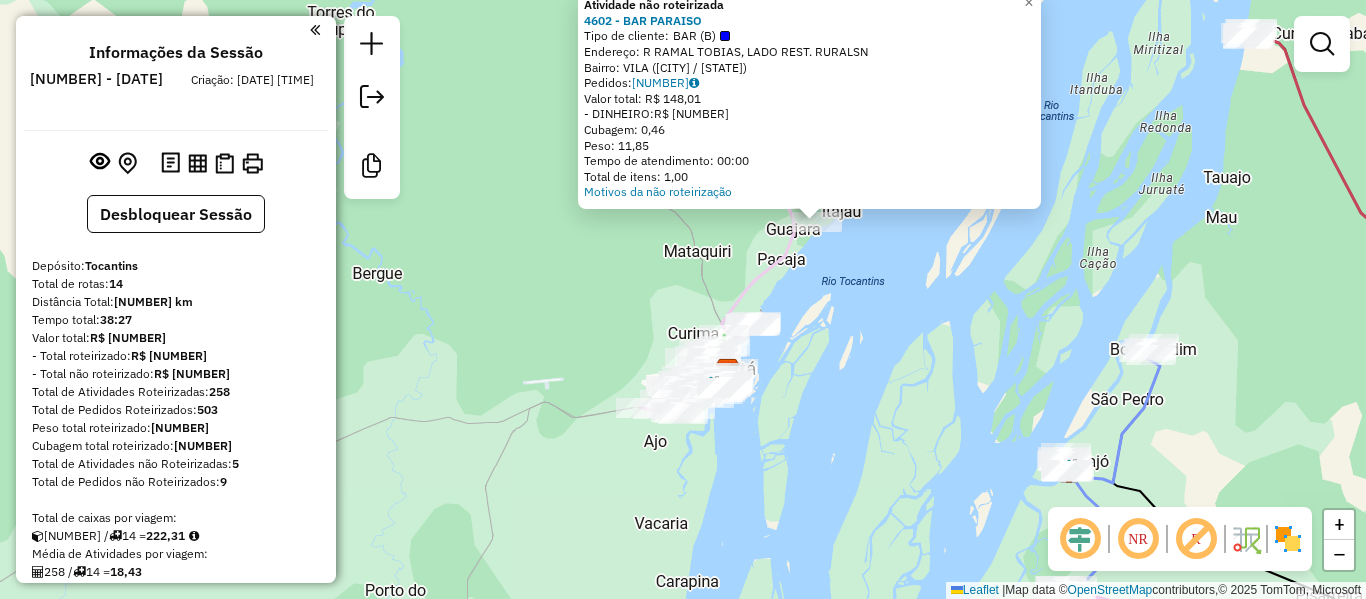 click on "Rota [NUMBER] - Placa [PLATE] [NUMBER] - BAR DO ELADIO Rota [NUMBER] - Placa [PLATE] [NUMBER] - S M ENGENHARIA Atividade não roteirizada [NUMBER] - BAR PARAISO Tipo de cliente: BAR (B) Endereço: R RAMAL TOBIAS, LADO REST. RURALSN Bairro: VILA ([CITY] / [STATE]) Pedidos: [NUMBER] Valor total: R$ [NUMBER] - DINHEIRO: R$ [NUMBER] Cubagem: [NUMBER] Peso: [NUMBER] Tempo de atendimento: [TIME] Total de itens: [NUMBER] Motivos da não roteirização × Janela de atendimento Grade de atendimento Capacidade Transportadoras Veículos Cliente Pedidos Rotas Selecione os dias de semana para filtrar as janelas de atendimento Seg Ter Qua Qui Sex Sáb Dom Informe o período da janela de atendimento: De: Até: Filtrar exatamente a janela do cliente Considerar janela de atendimento padrão Selecione os dias de semana para filtrar as grades de atendimento Seg Ter Qua Qui Sex Sáb Dom Considerar clientes sem dia de atendimento cadastrado Clientes fora do dia de atendimento selecionado Peso mínimo: De: De:" 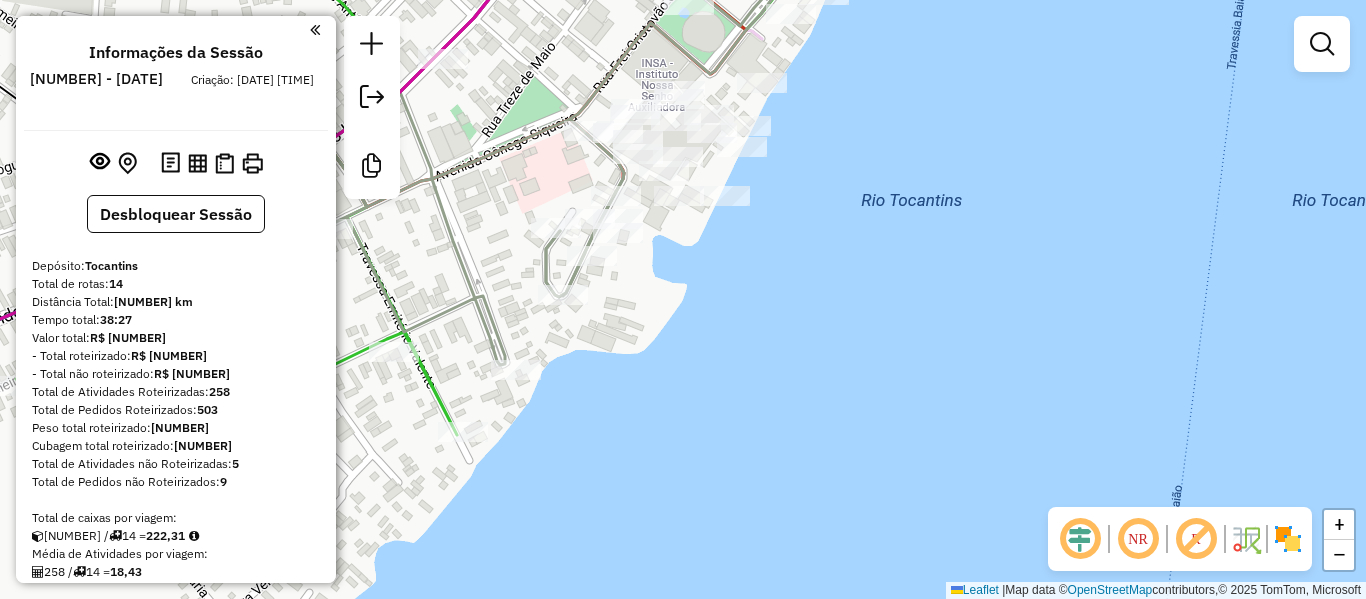 drag, startPoint x: 687, startPoint y: 227, endPoint x: 717, endPoint y: 259, distance: 43.863426 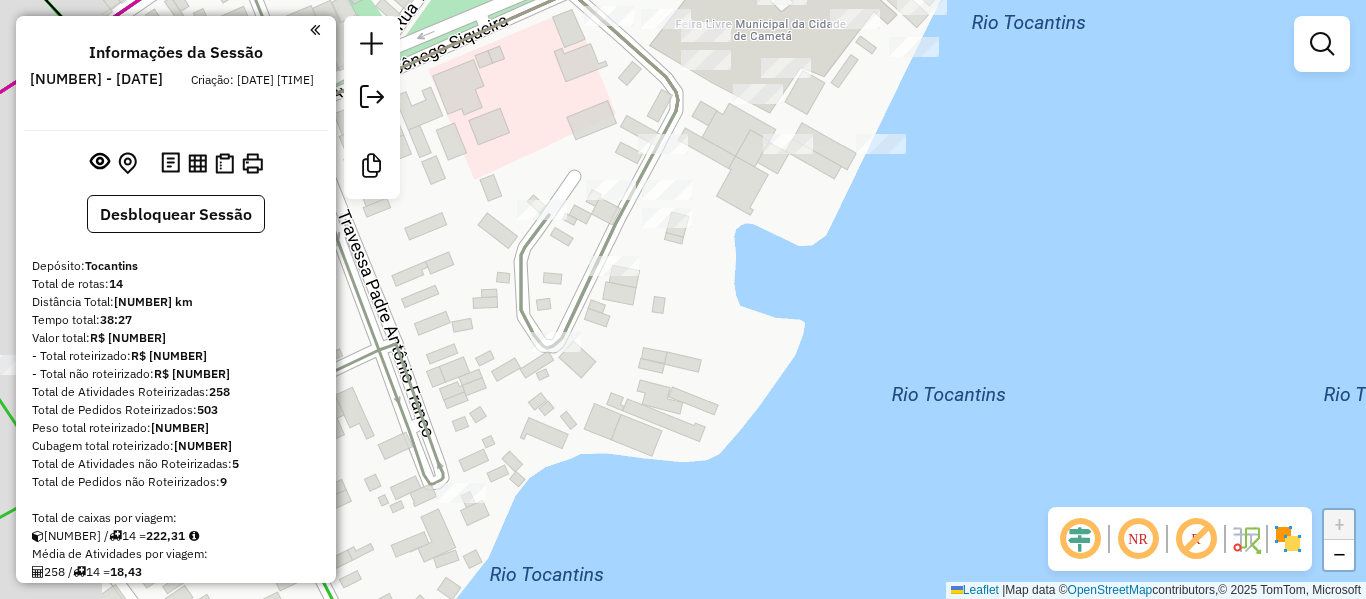 drag, startPoint x: 604, startPoint y: 214, endPoint x: 746, endPoint y: 220, distance: 142.12671 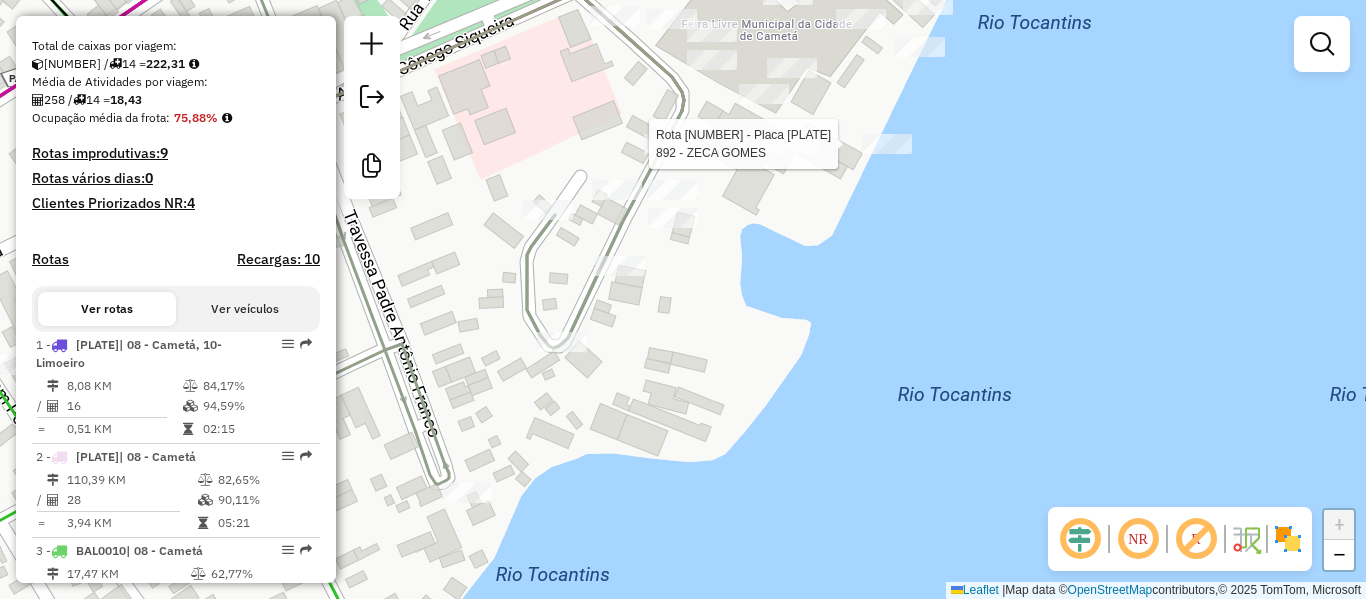 select on "**********" 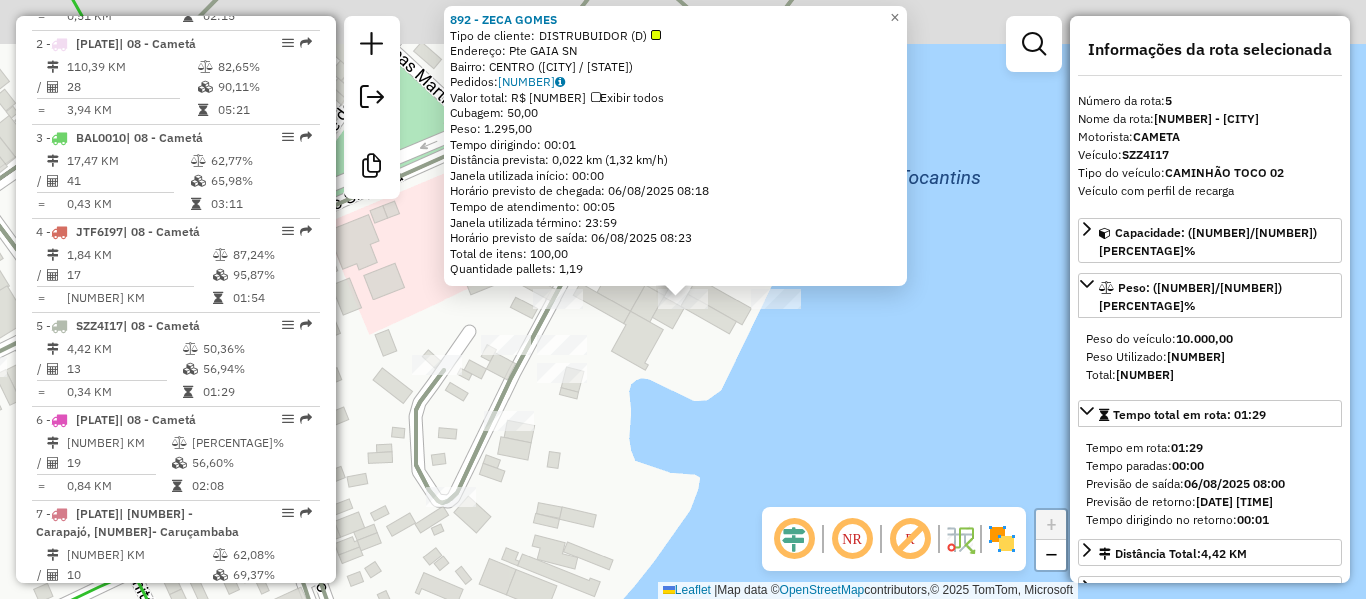 scroll, scrollTop: 1182, scrollLeft: 0, axis: vertical 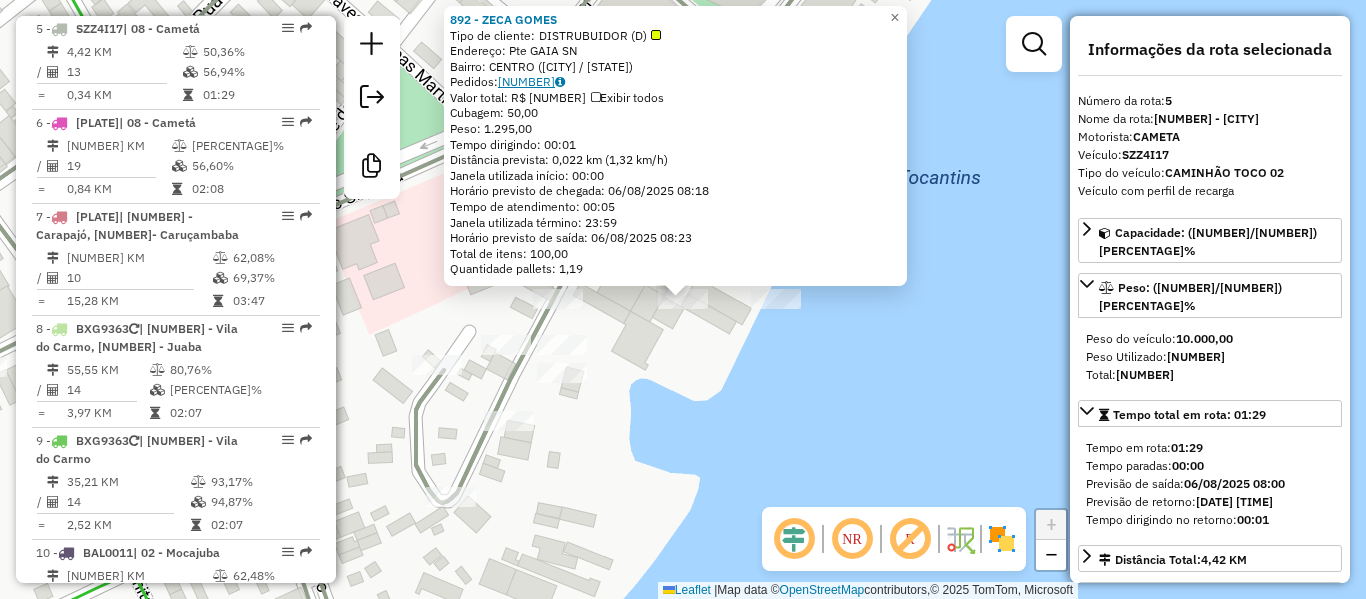 click 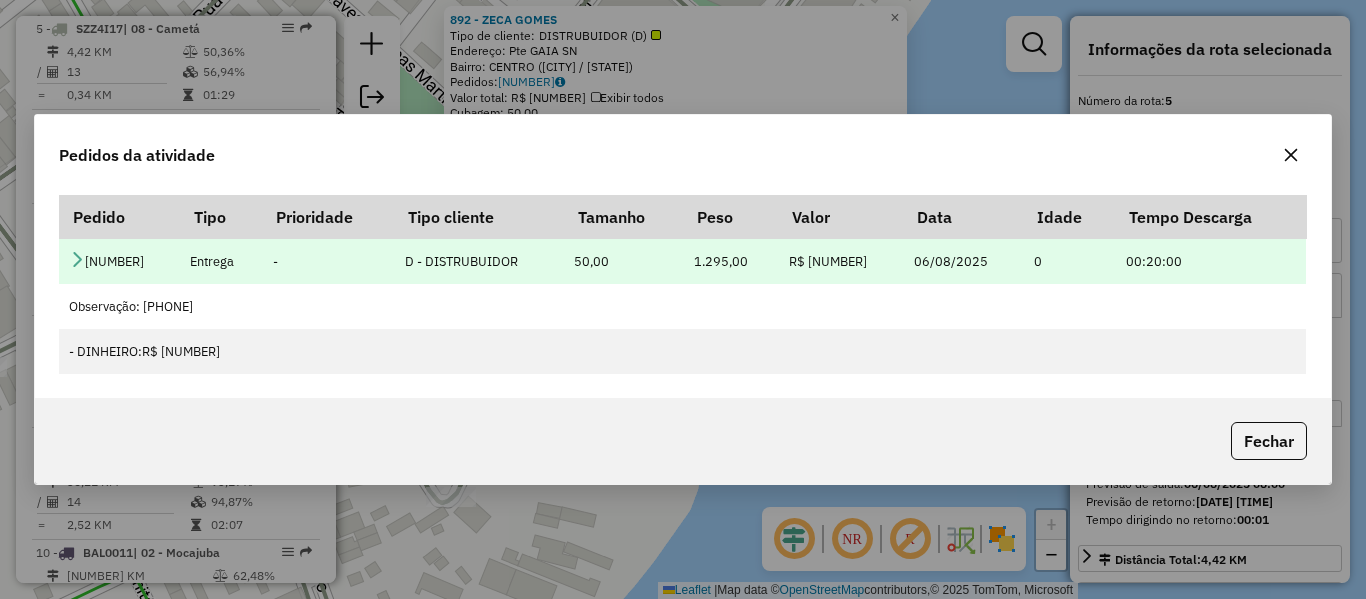 click at bounding box center (77, 259) 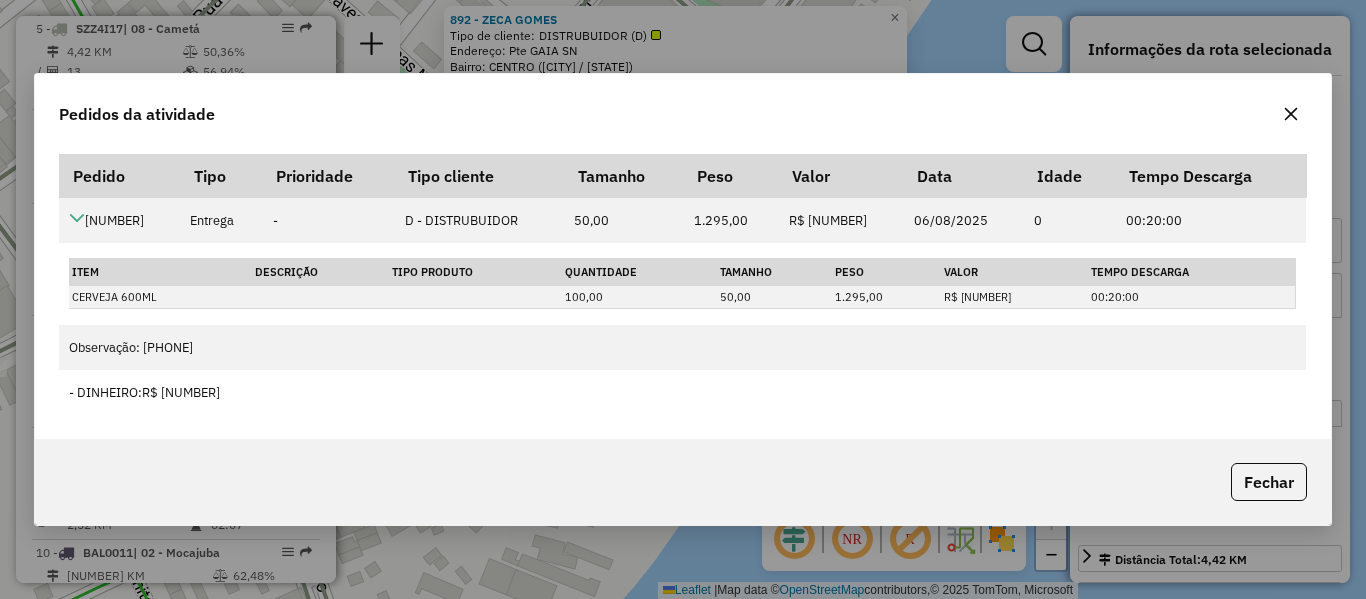 click 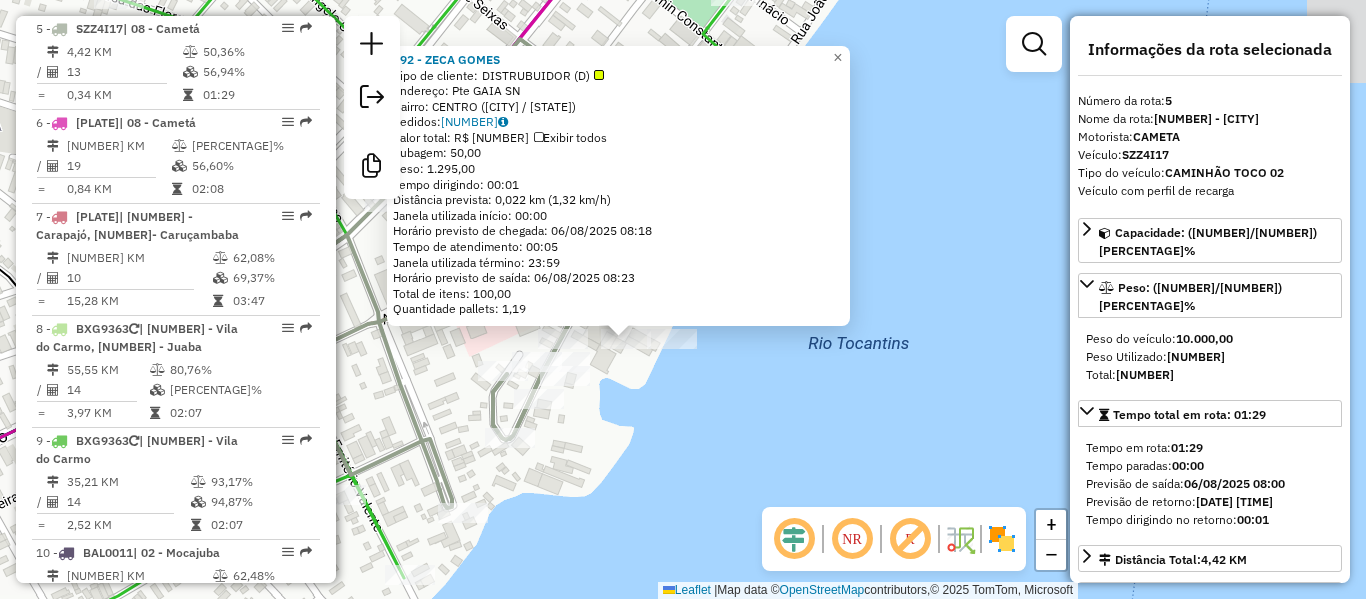 click on "Rota [NUMBER] - Placa [PLATE] [NUMBER] - BAR DO ELADIO [NUMBER] - COMERCIAL 2 AMIGOS [NUMBER] - ZECA GOMES Tipo de cliente: DISTRUIDOR (D) Endereço: Pte GAIA SN Bairro: CENTRO ([CITY] / [STATE]) Pedidos: [NUMBER] Valor total: R$ [NUMBER] Exibir todos Cubagem: [NUMBER] Peso: [NUMBER] Tempo dirigindo: [TIME] Distância prevista: [NUMBER] km ([NUMBER] km/h) Janela utilizada início: [TIME] Horário previsto de chegada: [DATE] [TIME] Tempo de atendimento: [TIME] Janela utilizada término: [TIME] Horário previsto de saída: [DATE] [TIME] Total de itens: [NUMBER] Quantidade pallets: [NUMBER] × Janela de atendimento Grade de atendimento Capacidade Transportadoras Veículos Cliente Pedidos Rotas Selecione os dias de semana para filtrar as janelas de atendimento Seg Ter Qua Qui Sex Sáb Dom Informe o período da janela de atendimento: De: Até: Filtrar exatamente a janela do cliente Considerar janela de atendimento padrão Selecione os dias de semana para filtrar as grades de atendimento Seg Ter Qua Qui Sex Sáb Dom Considerar clientes sem dia de atendimento cadastrado Clientes fora do dia de atendimento selecionado Peso mínimo: De: De:" 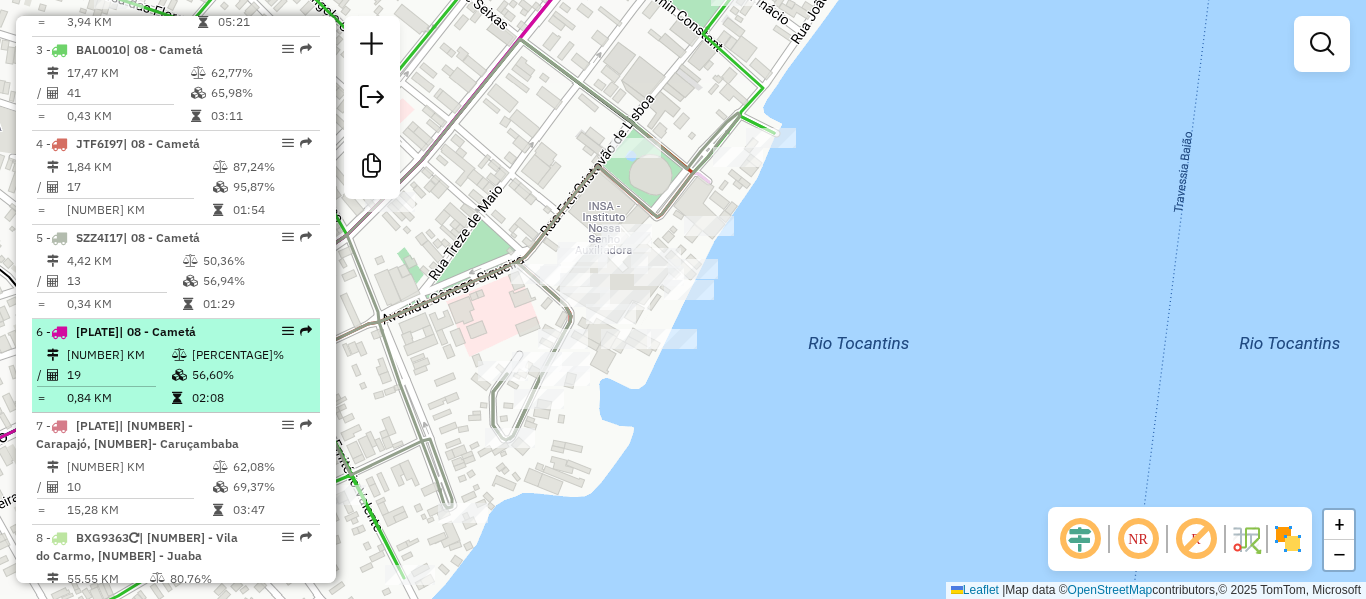 scroll, scrollTop: 1000, scrollLeft: 0, axis: vertical 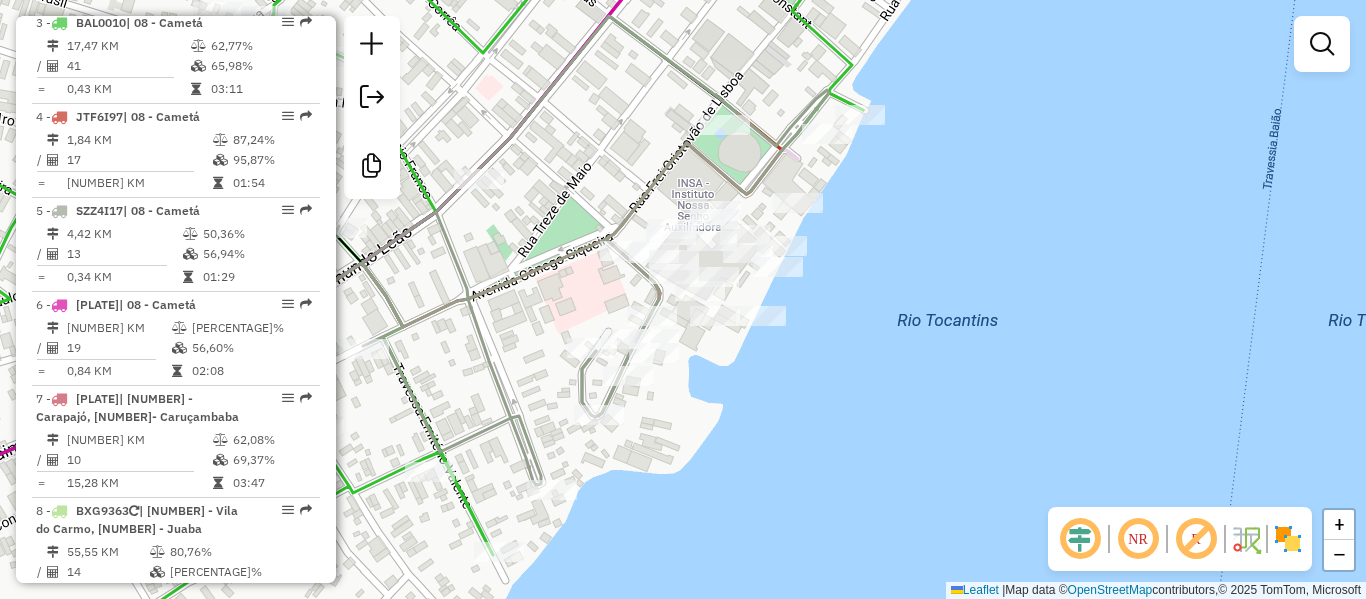 drag, startPoint x: 678, startPoint y: 451, endPoint x: 841, endPoint y: 395, distance: 172.35138 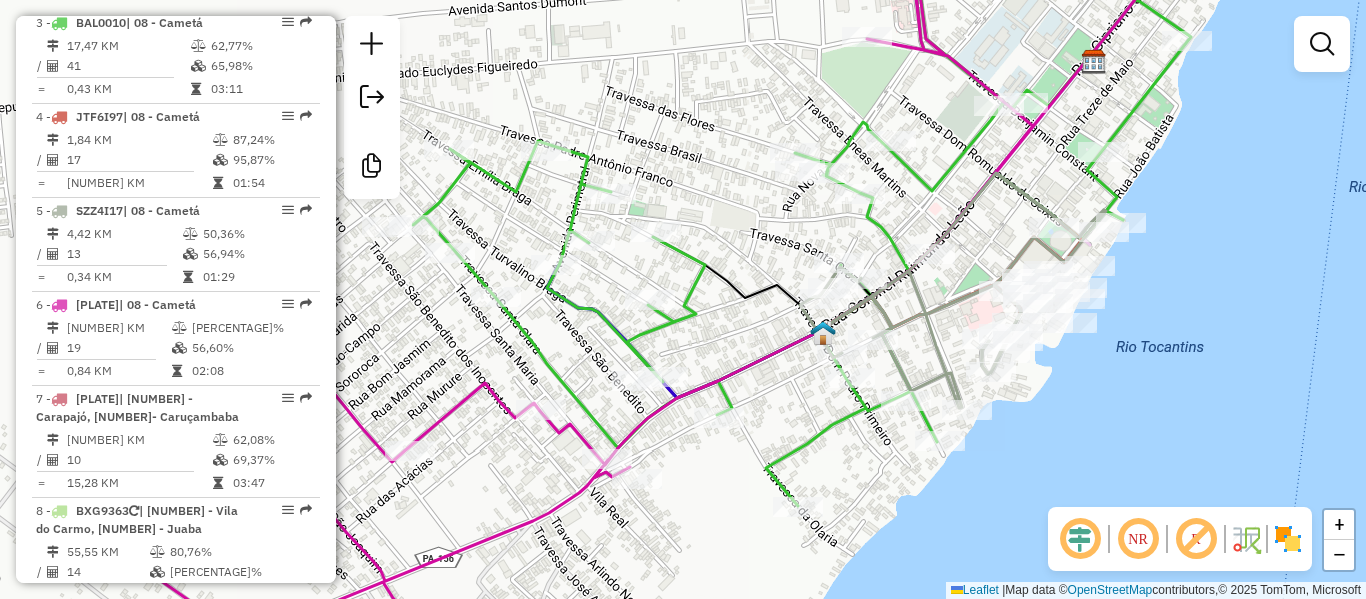 drag, startPoint x: 747, startPoint y: 220, endPoint x: 998, endPoint y: 208, distance: 251.28668 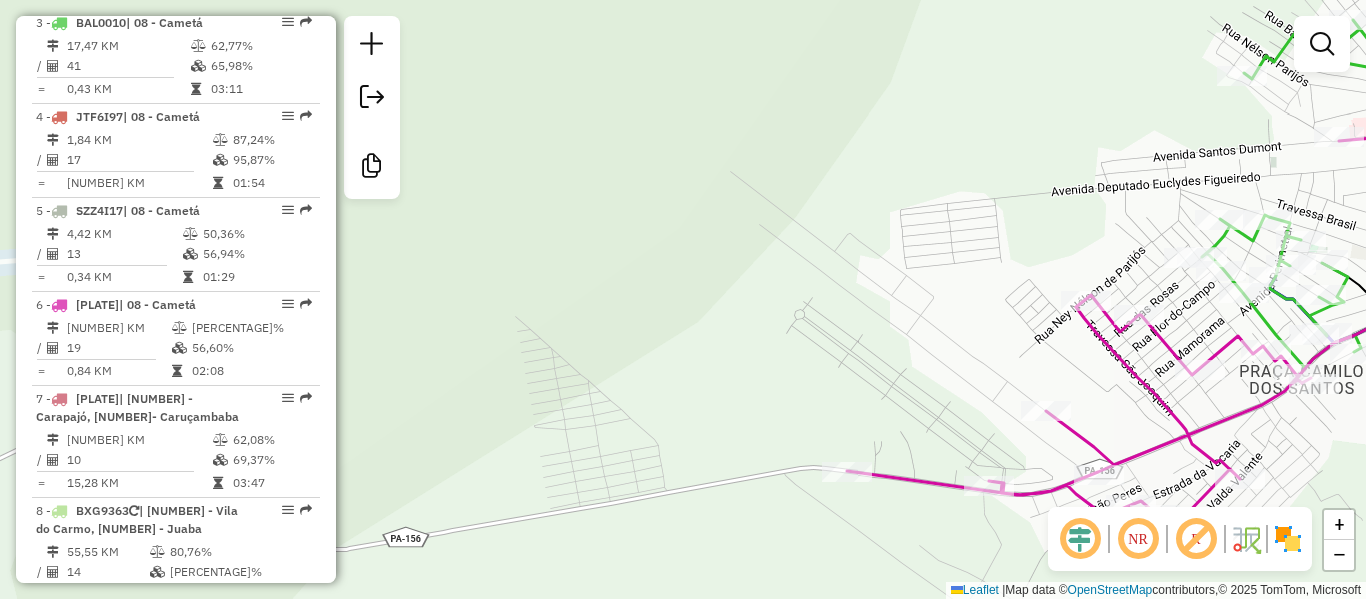 drag, startPoint x: 655, startPoint y: 385, endPoint x: 1001, endPoint y: 493, distance: 362.4638 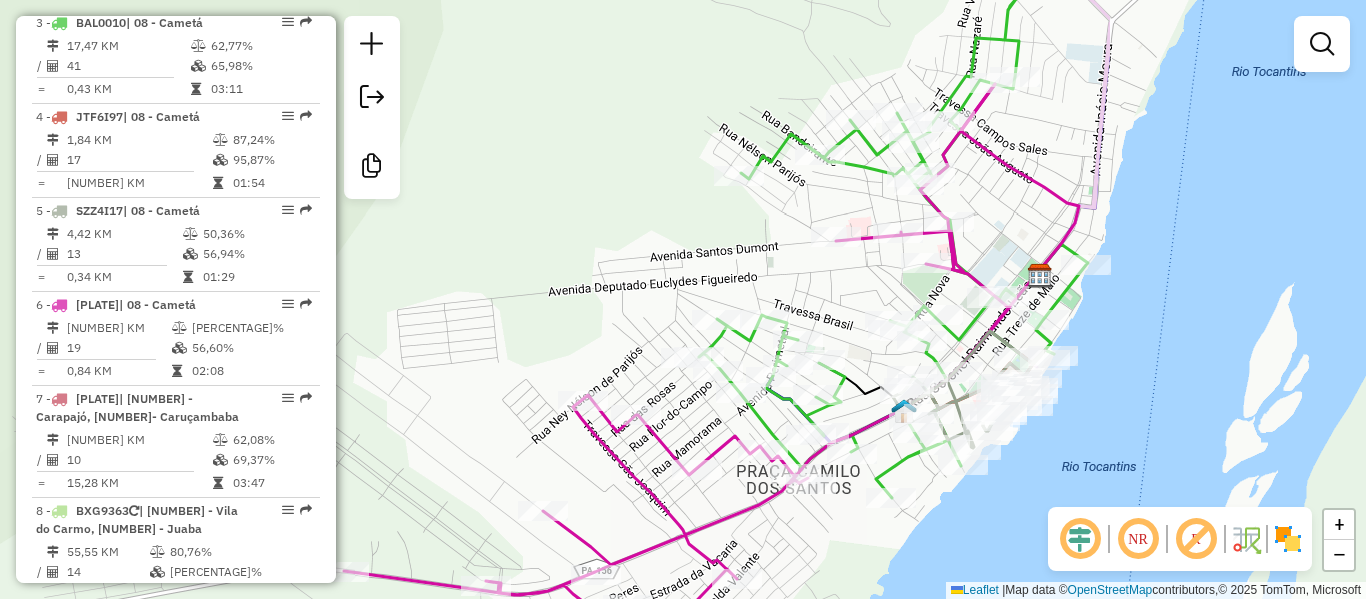 drag, startPoint x: 1001, startPoint y: 493, endPoint x: 625, endPoint y: 528, distance: 377.6255 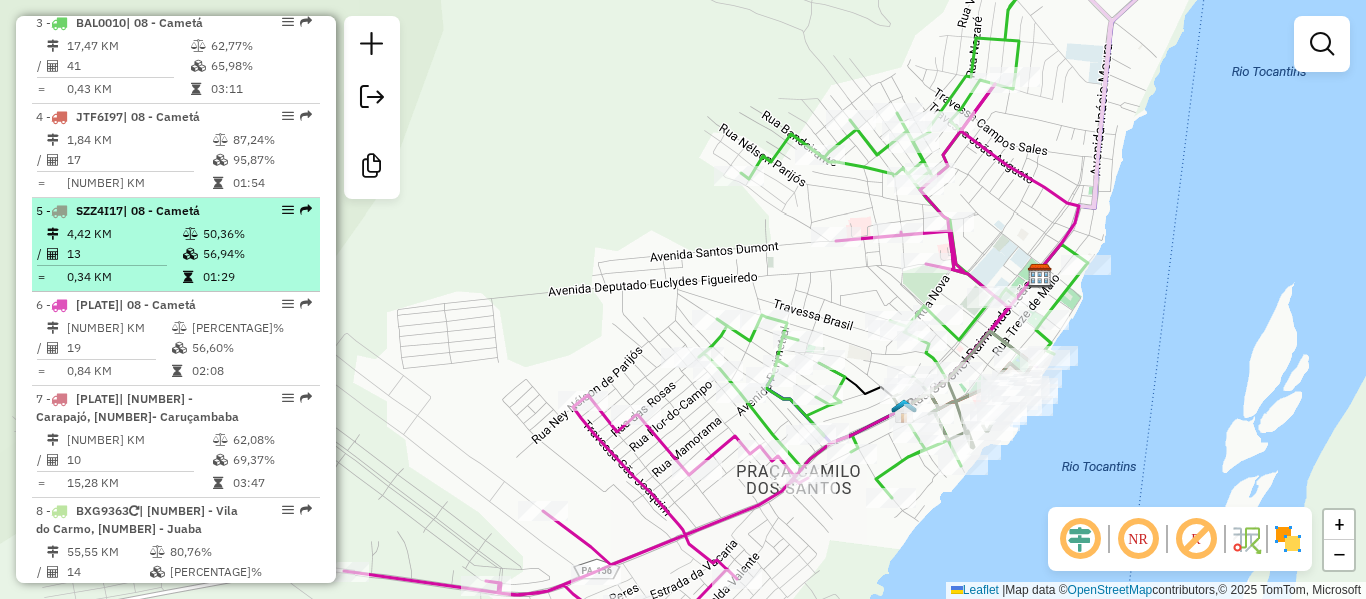 click on "13" at bounding box center [124, 254] 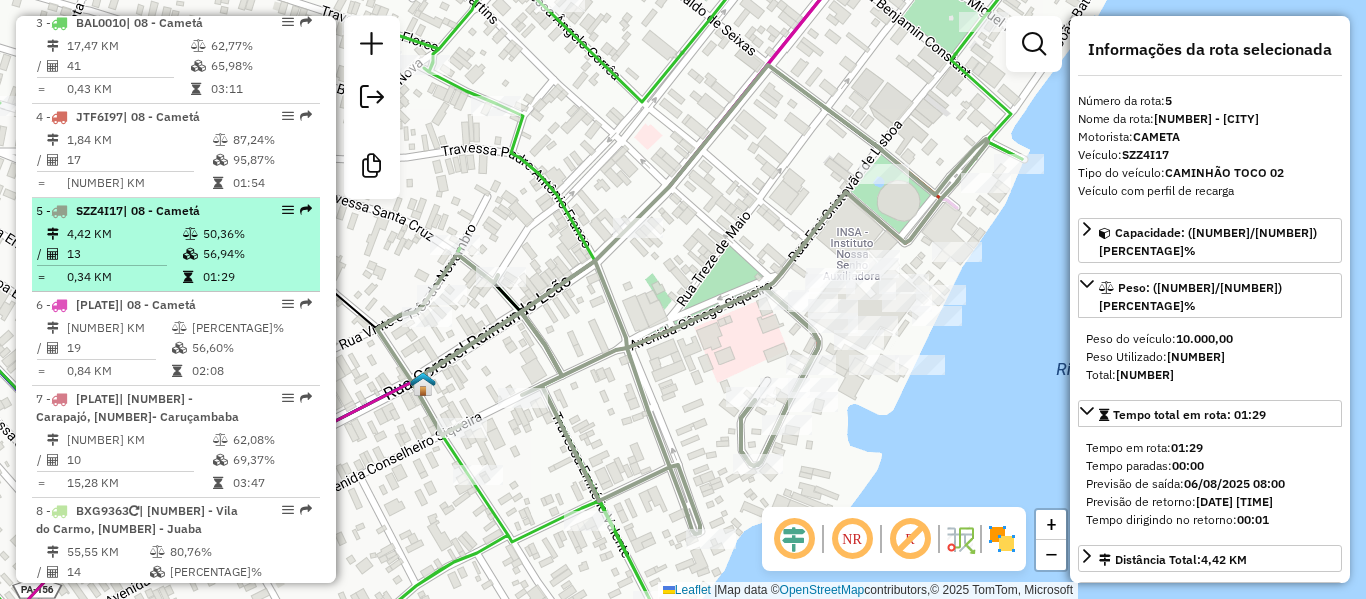 click at bounding box center (192, 254) 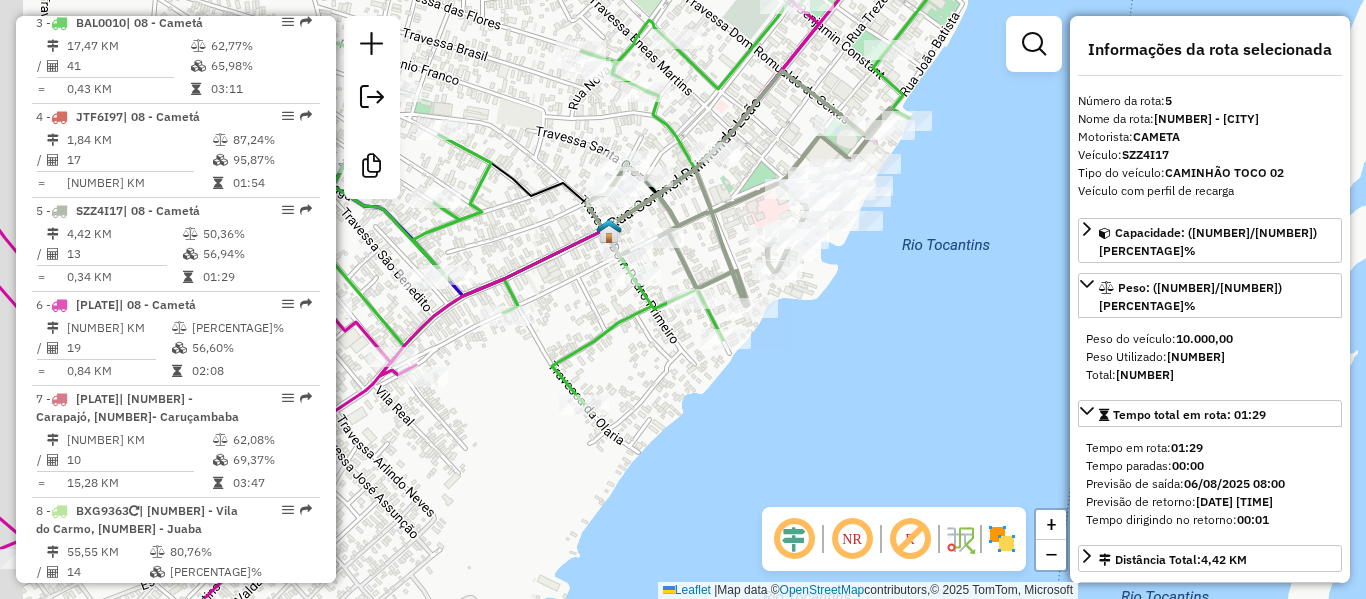 drag, startPoint x: 714, startPoint y: 204, endPoint x: 757, endPoint y: 160, distance: 61.522354 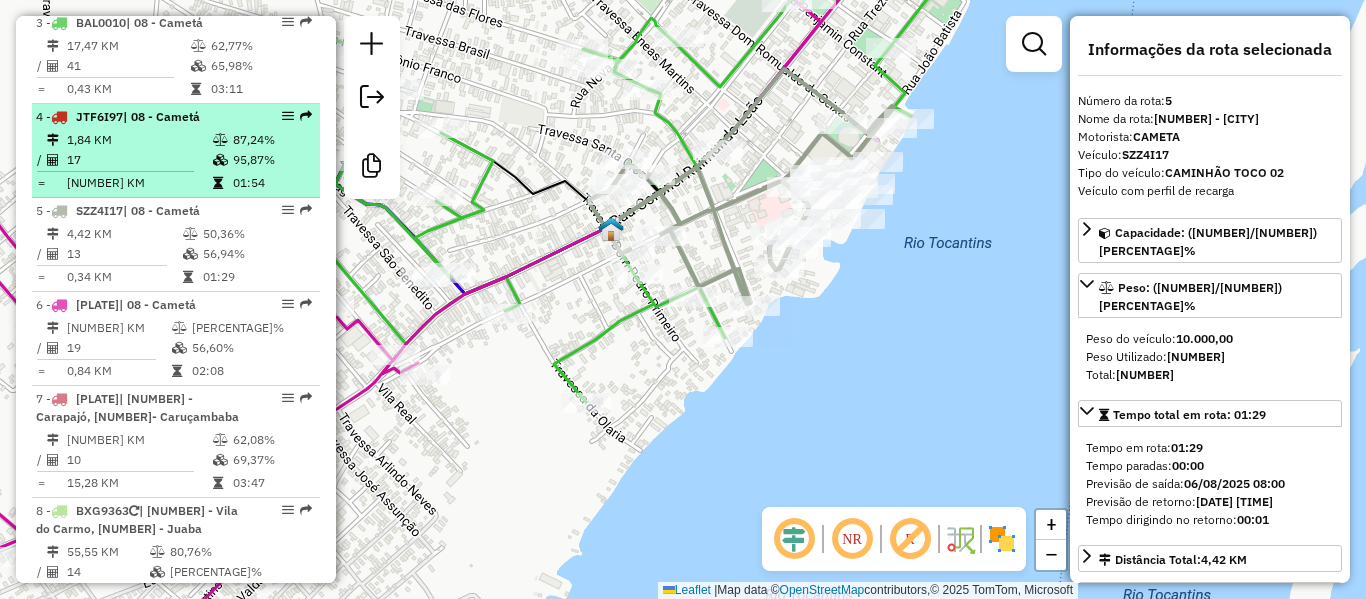 scroll, scrollTop: 800, scrollLeft: 0, axis: vertical 